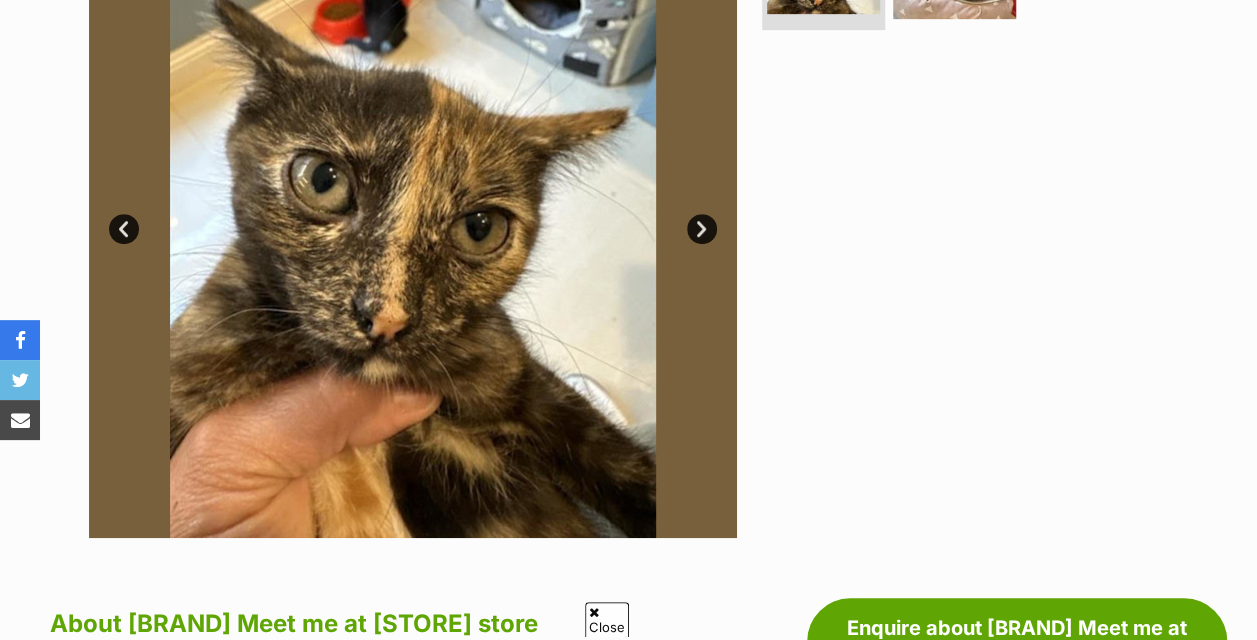 scroll, scrollTop: 0, scrollLeft: 0, axis: both 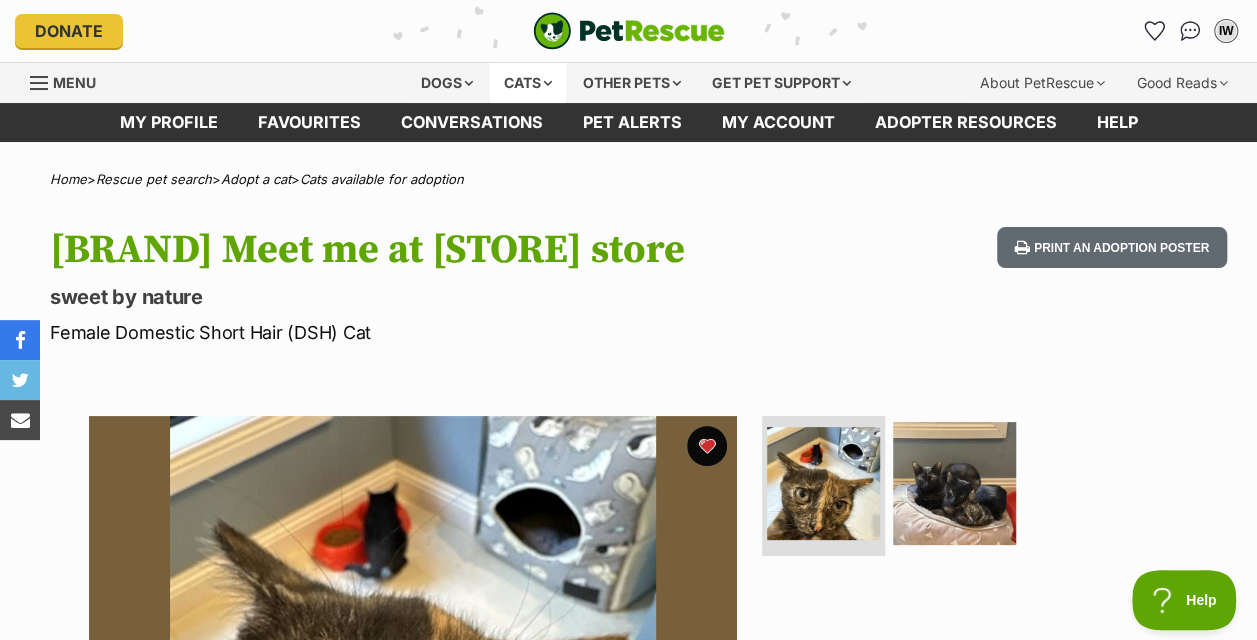 click on "Cats" at bounding box center (528, 83) 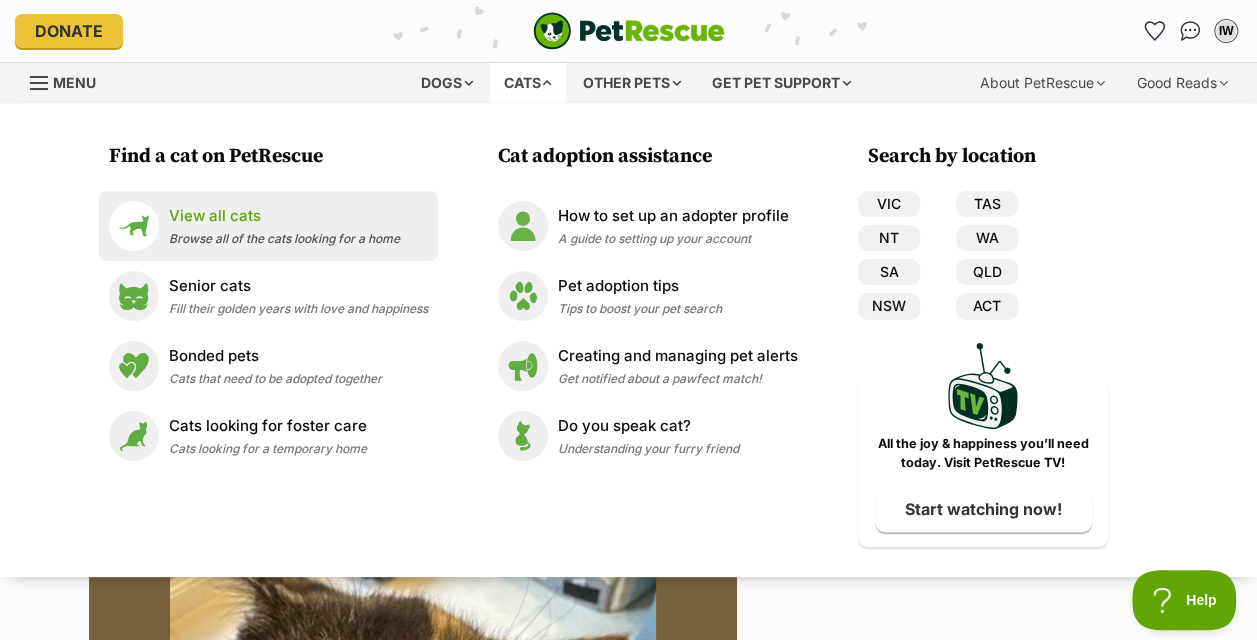 click on "Browse all of the cats looking for a home" at bounding box center (284, 238) 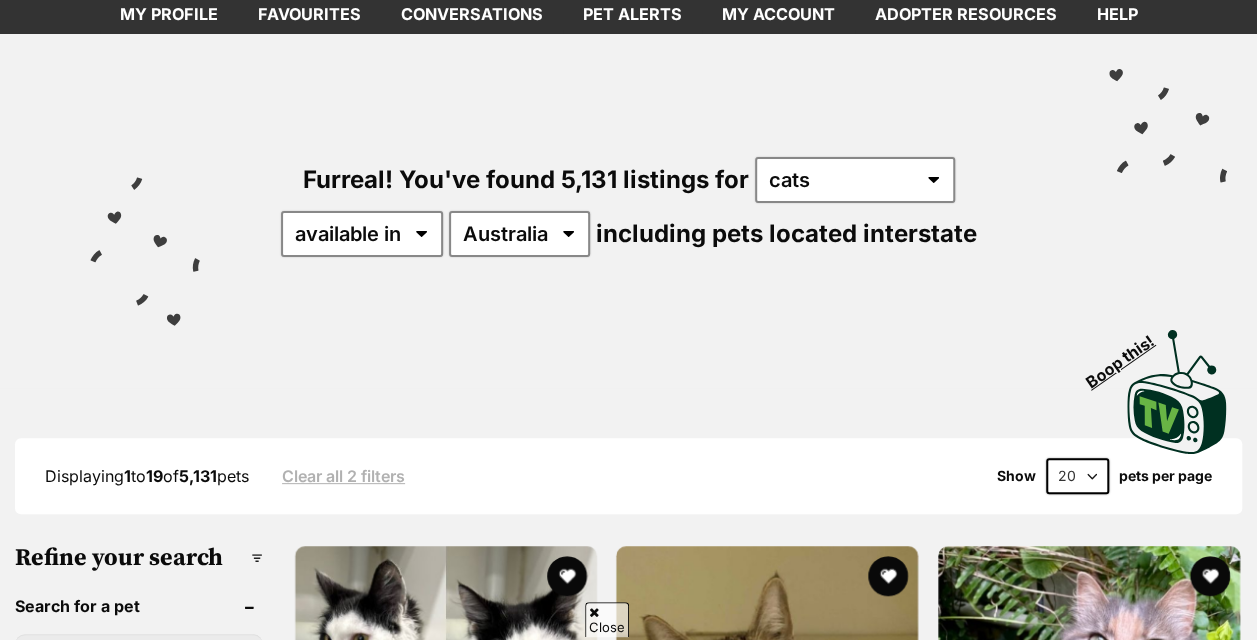 scroll, scrollTop: 0, scrollLeft: 0, axis: both 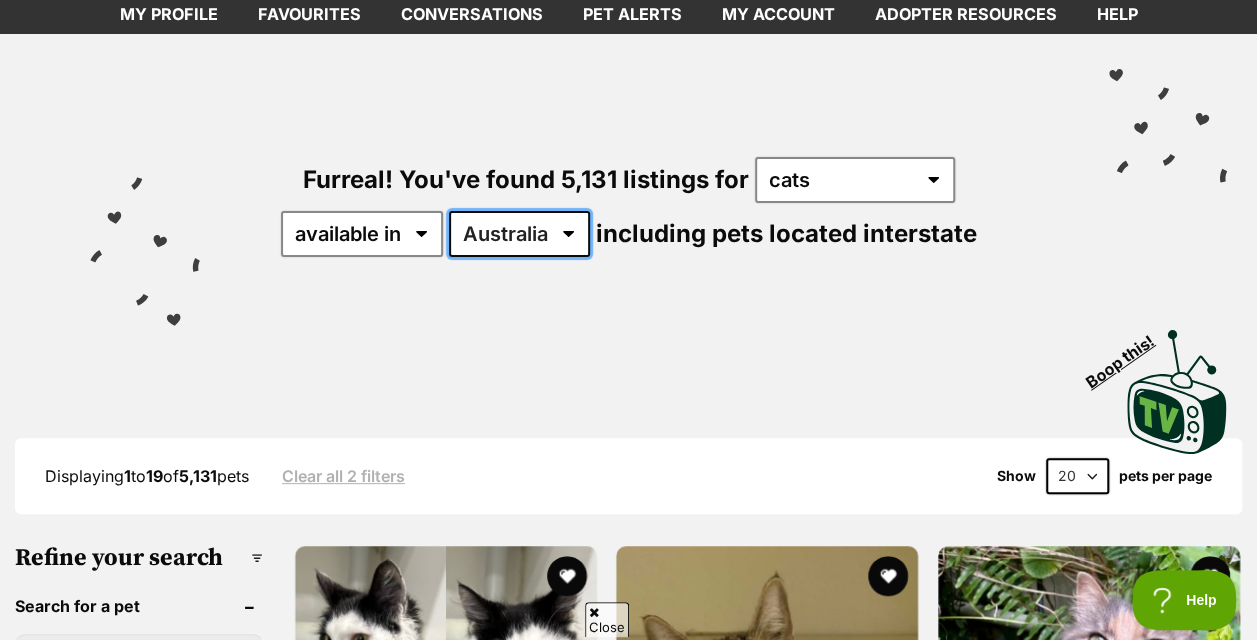 click on "Australia
ACT
NSW
NT
QLD
SA
TAS
VIC
WA" at bounding box center [519, 234] 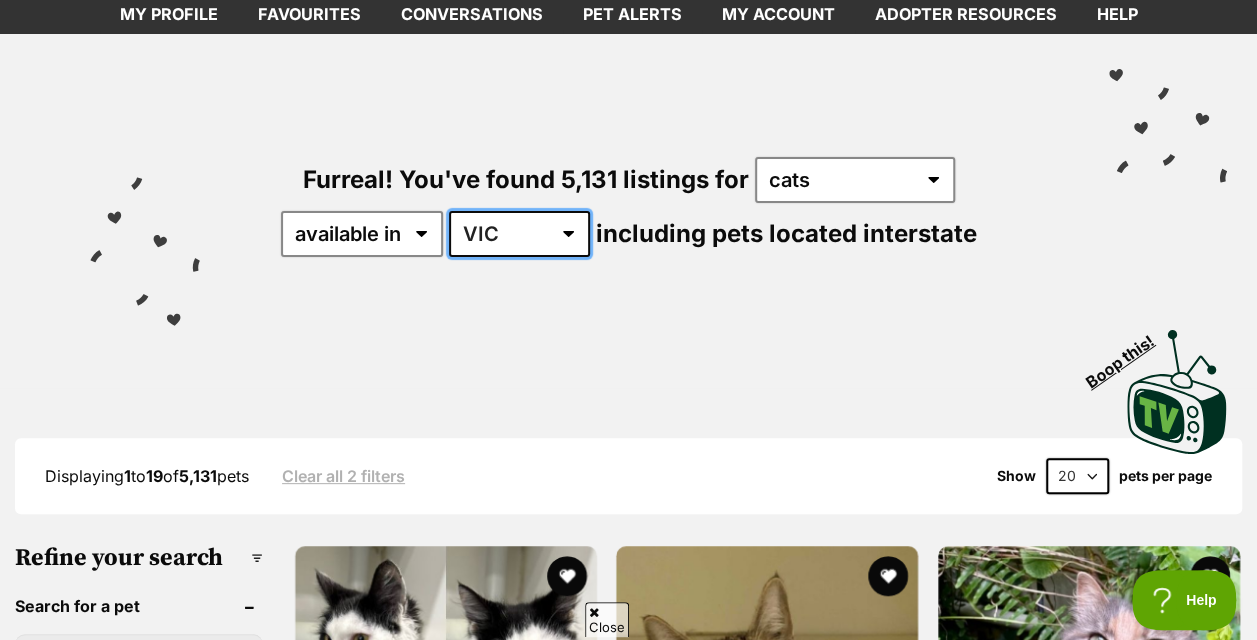 click on "Australia
ACT
NSW
NT
QLD
SA
TAS
VIC
WA" at bounding box center [519, 234] 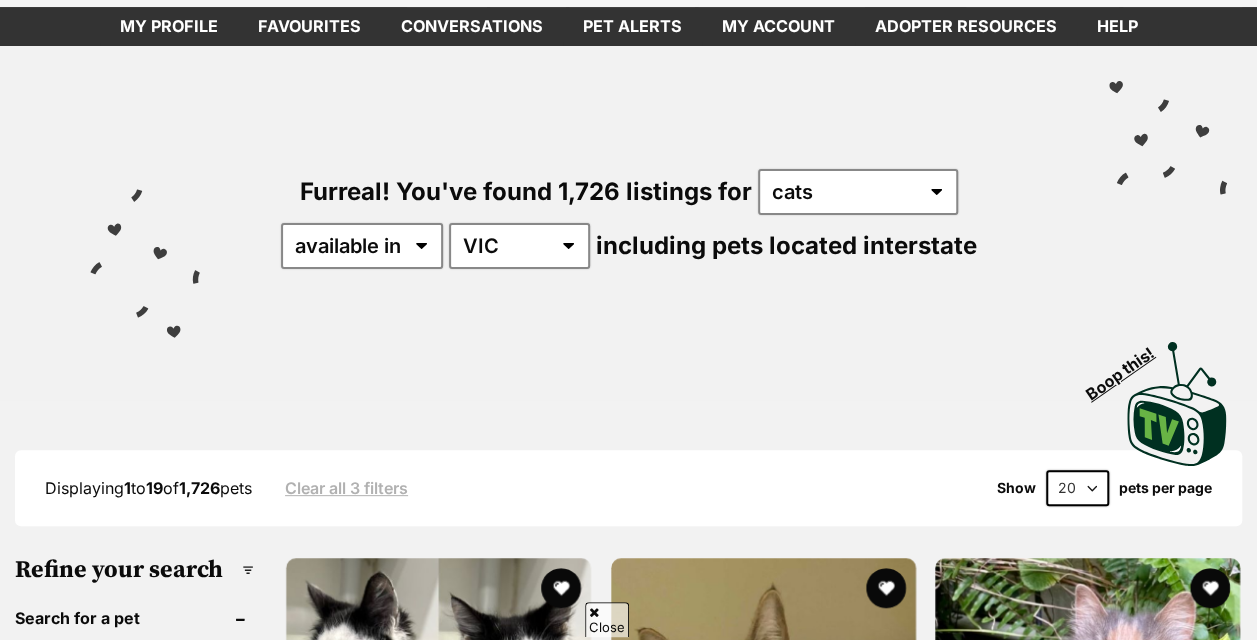 scroll, scrollTop: 490, scrollLeft: 0, axis: vertical 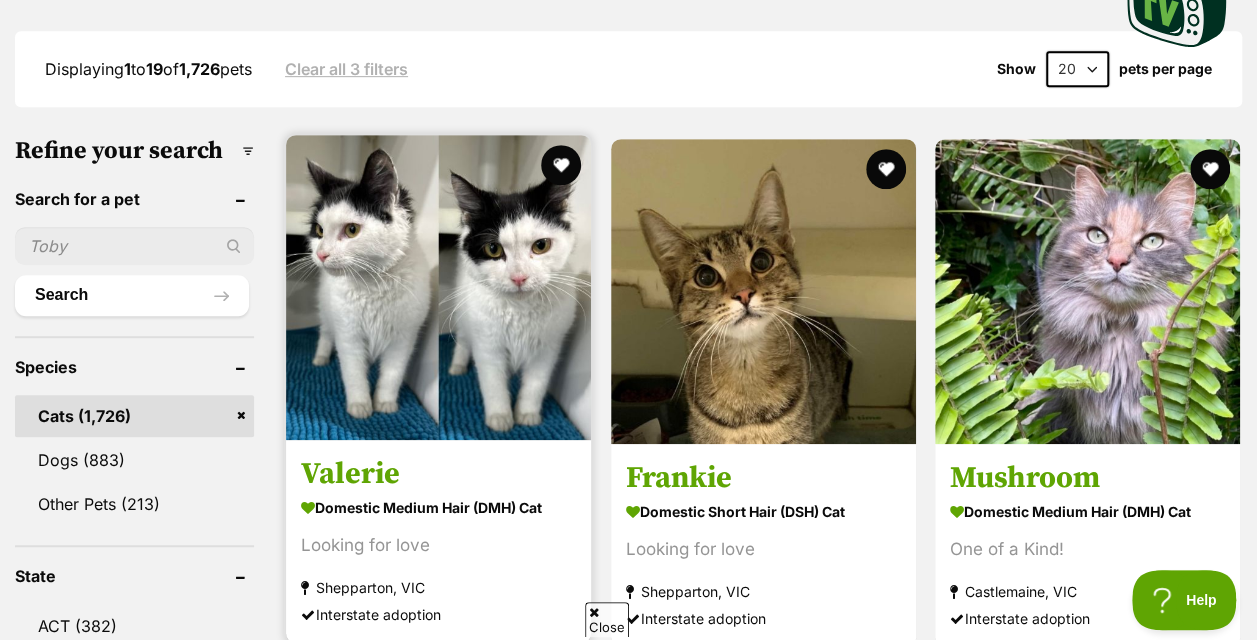 click at bounding box center (438, 287) 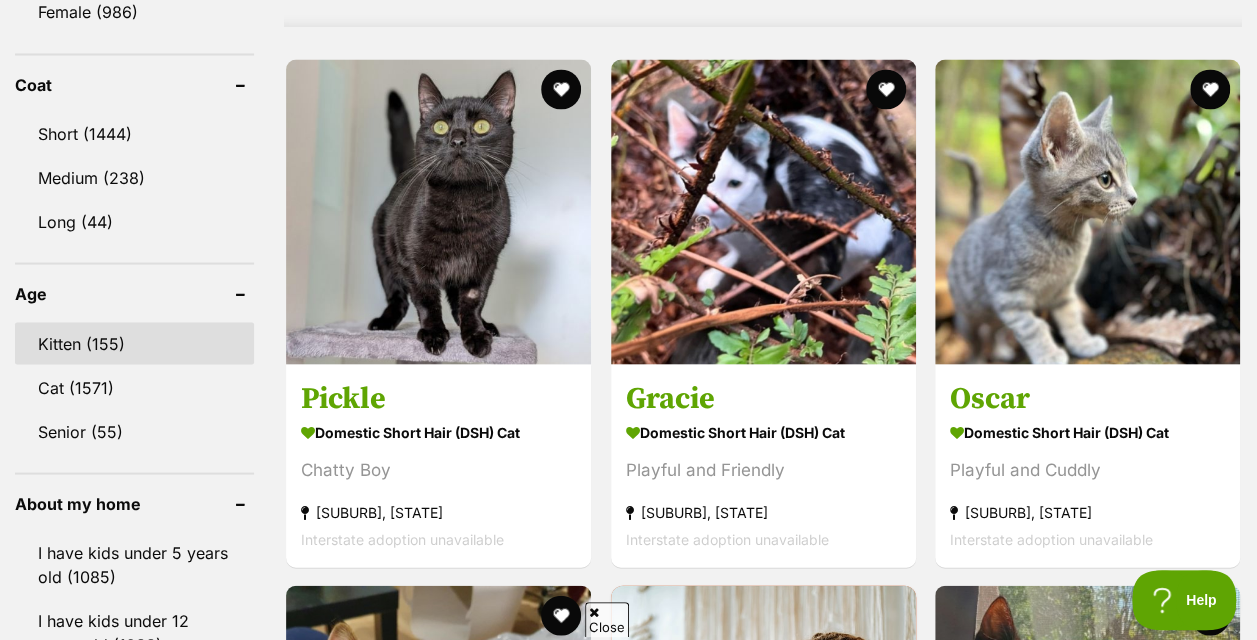 scroll, scrollTop: 1841, scrollLeft: 0, axis: vertical 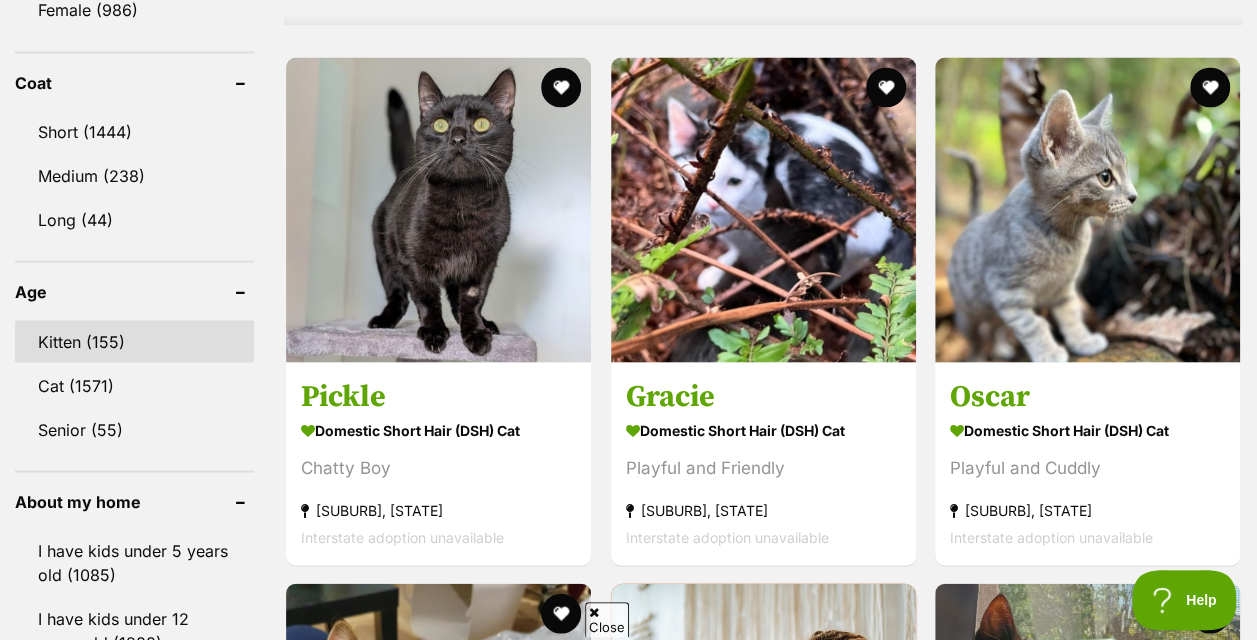 click on "Kitten (155)" at bounding box center (134, 341) 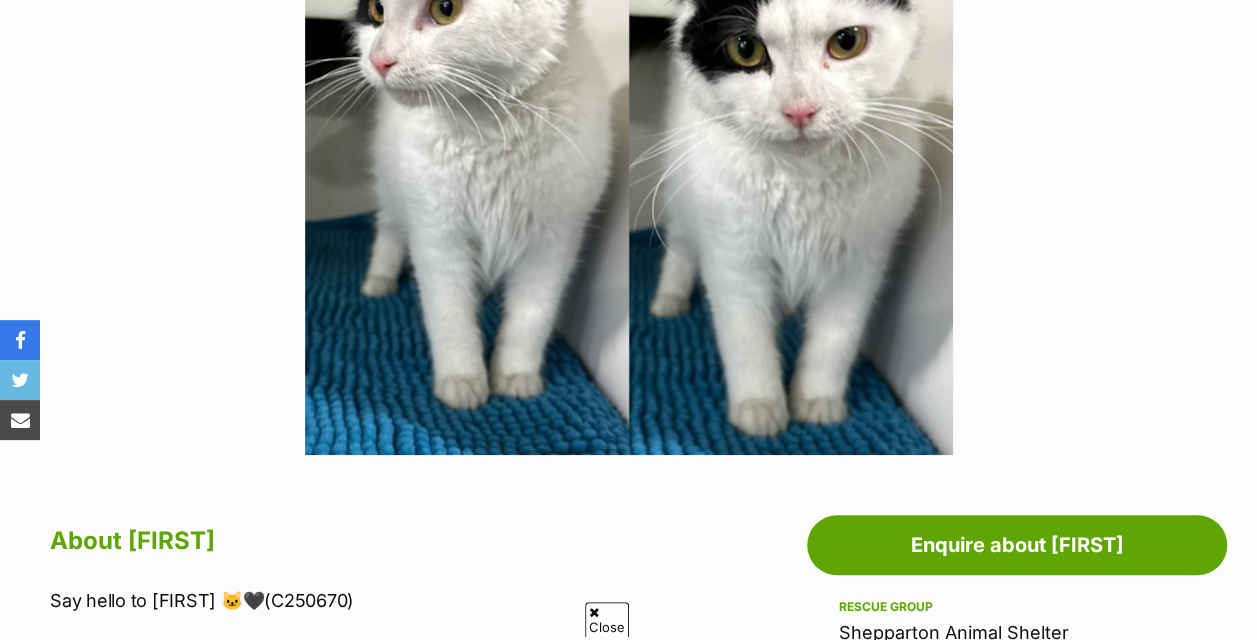 scroll, scrollTop: 609, scrollLeft: 0, axis: vertical 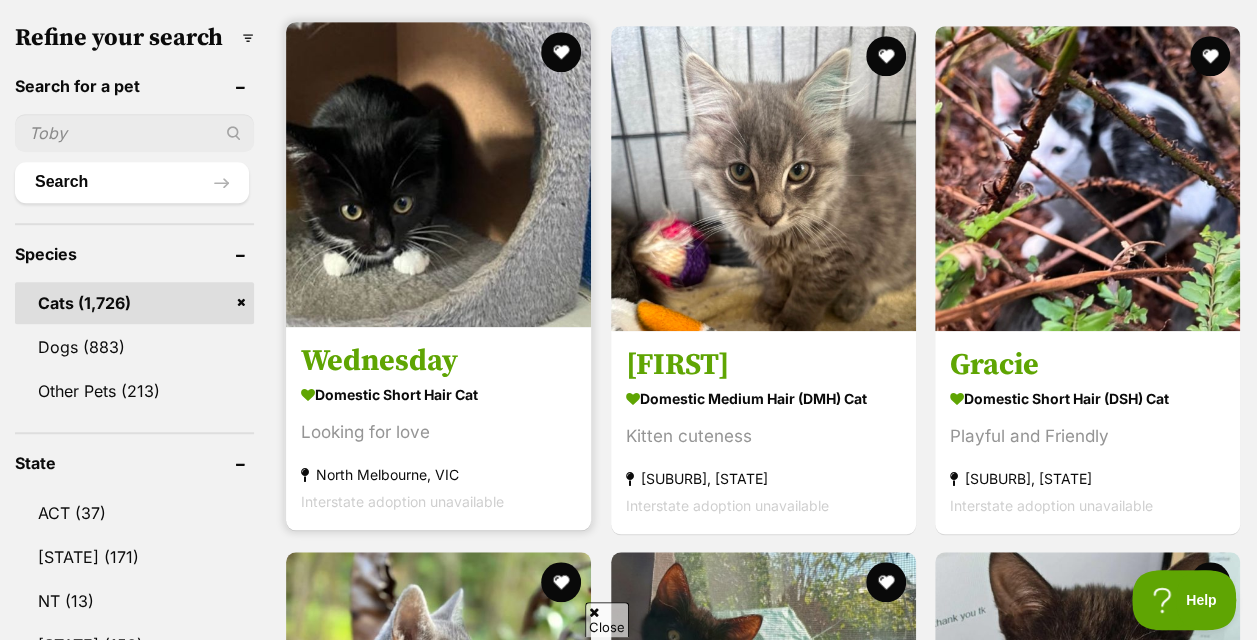 click at bounding box center (438, 174) 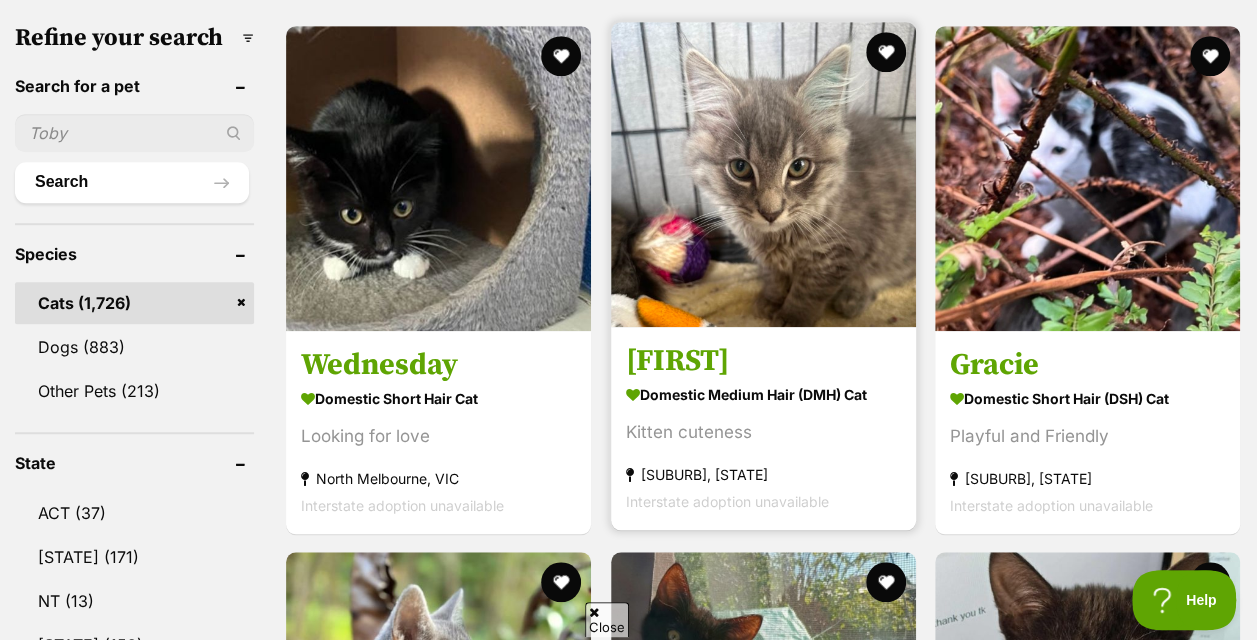 drag, startPoint x: 704, startPoint y: 310, endPoint x: 632, endPoint y: 277, distance: 79.20227 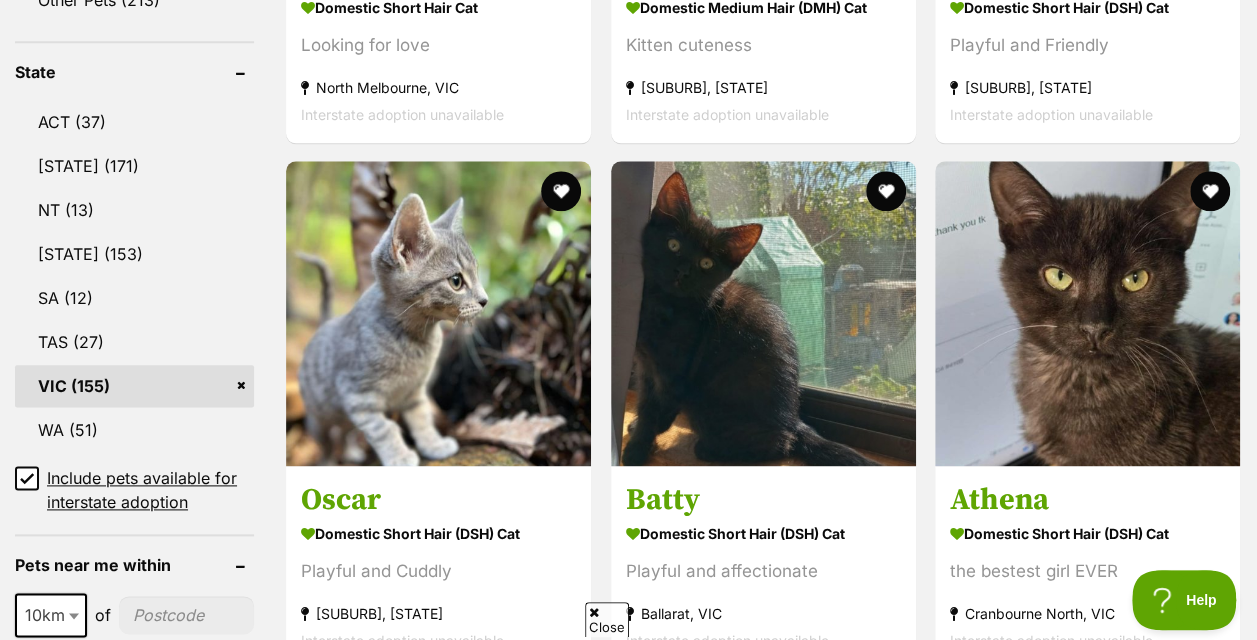 scroll, scrollTop: 1018, scrollLeft: 0, axis: vertical 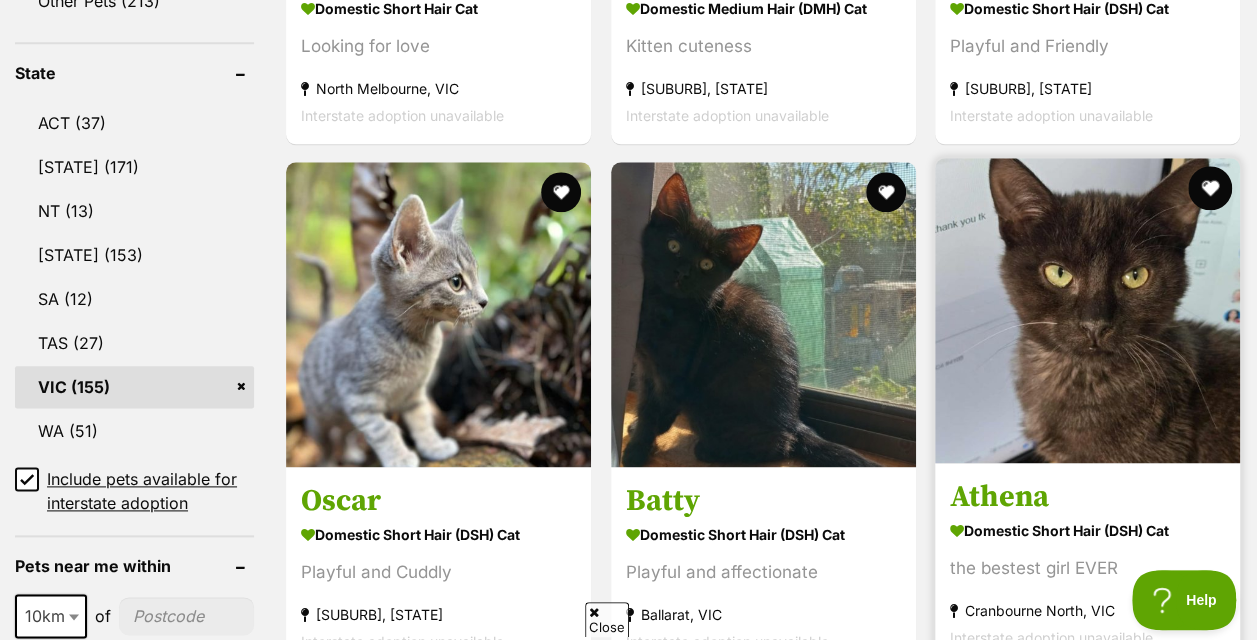 click at bounding box center [1210, 188] 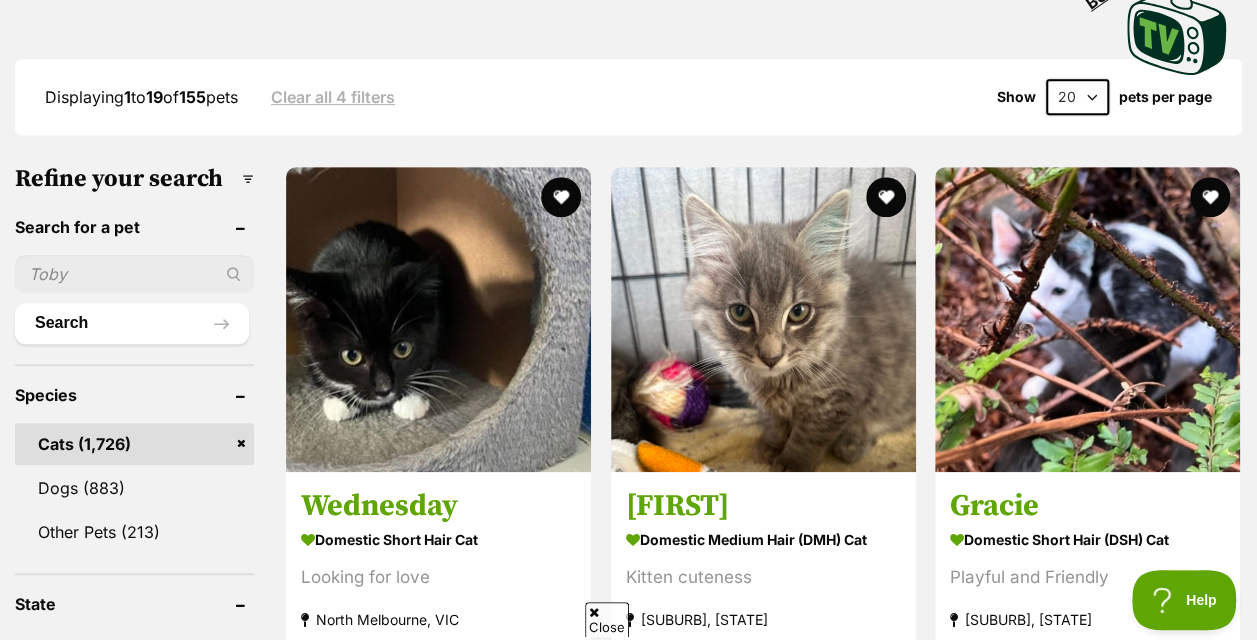 scroll, scrollTop: 485, scrollLeft: 0, axis: vertical 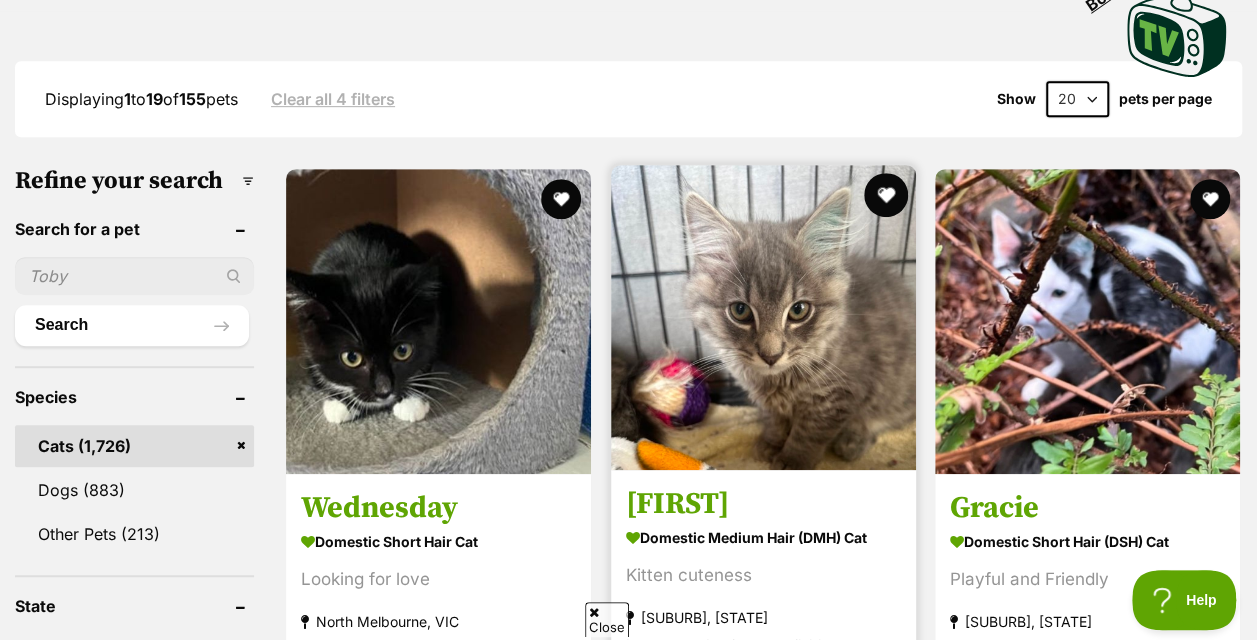 click at bounding box center (886, 195) 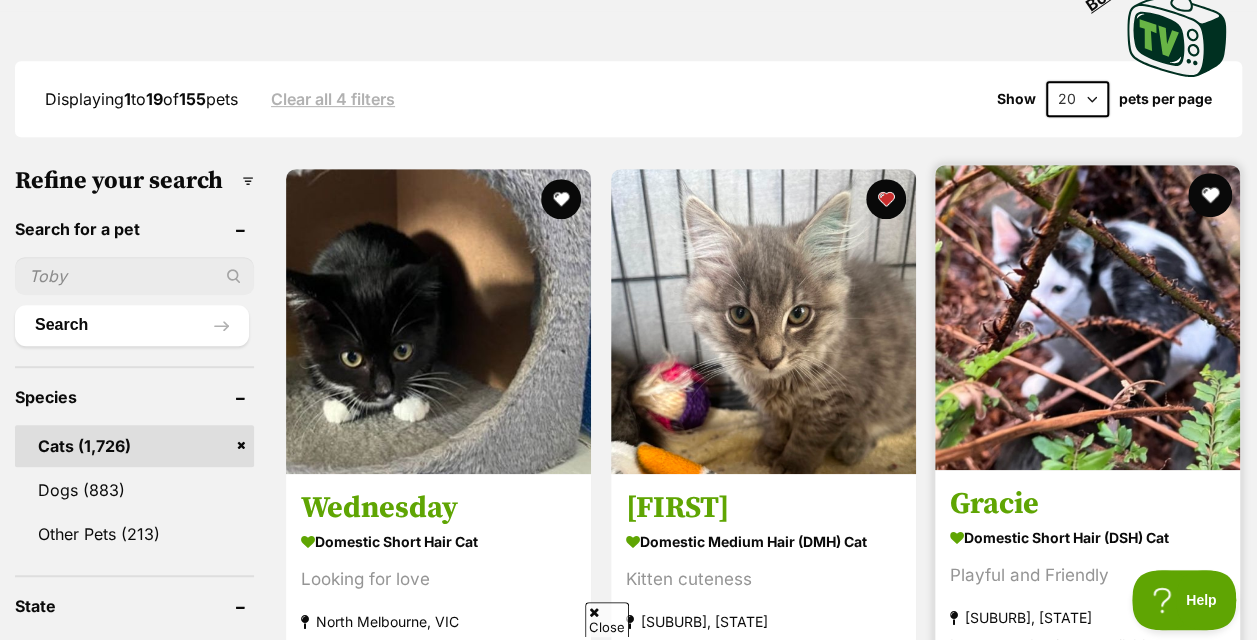 click at bounding box center [1210, 195] 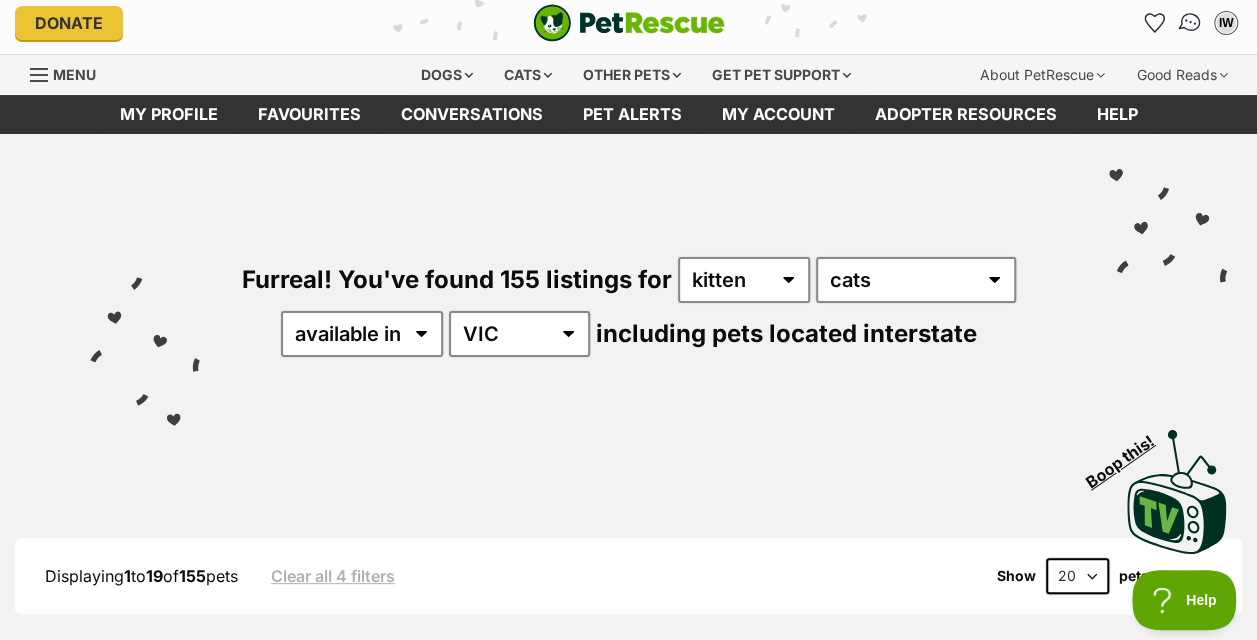 scroll, scrollTop: 6, scrollLeft: 0, axis: vertical 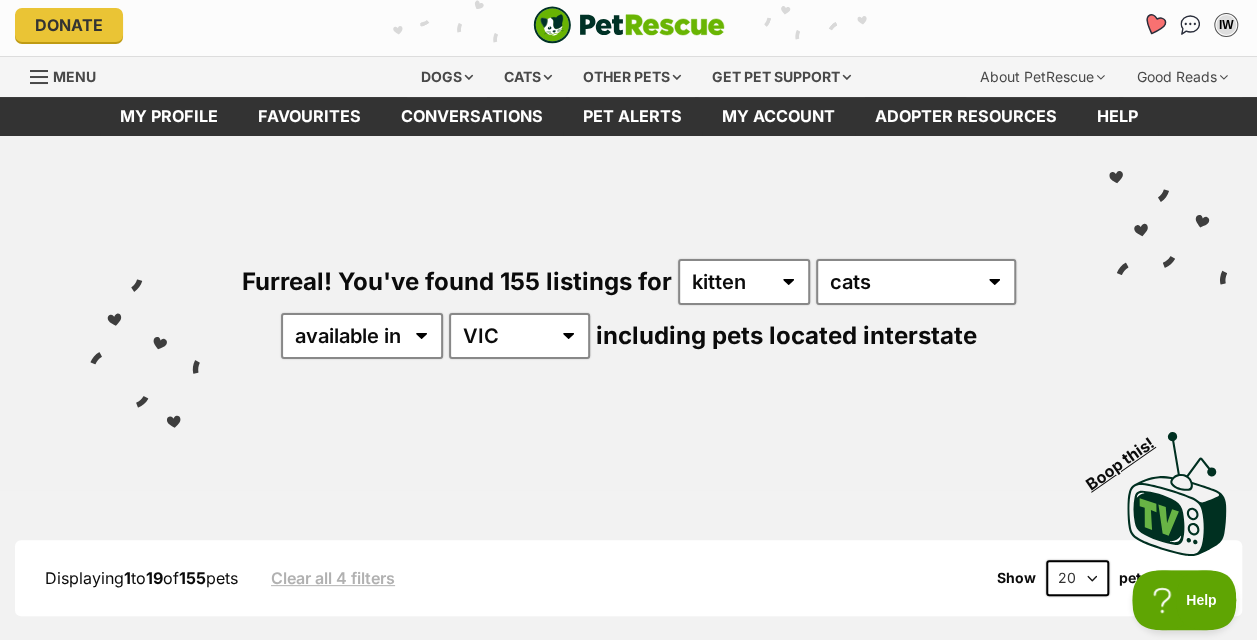 click 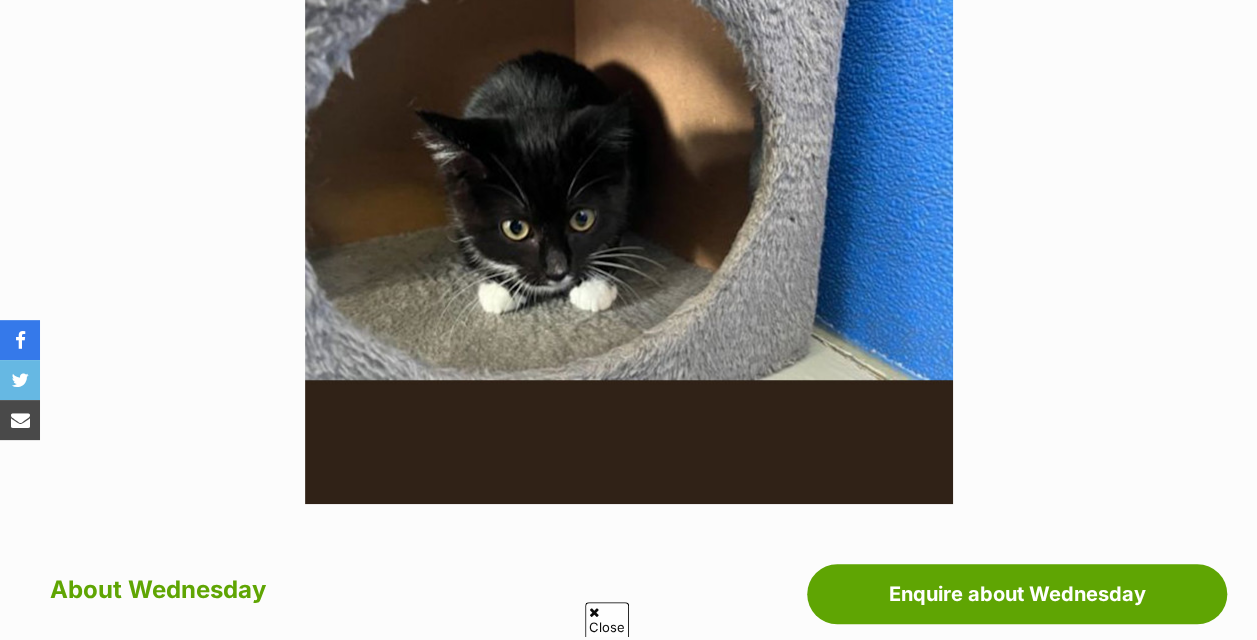 scroll, scrollTop: 0, scrollLeft: 0, axis: both 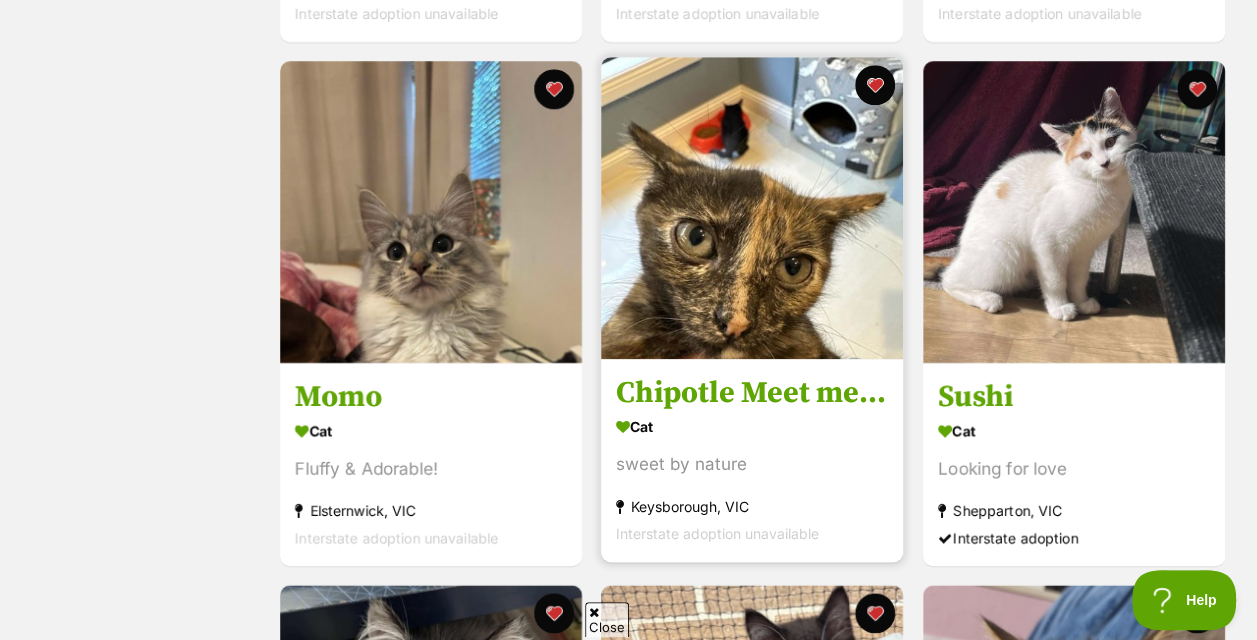 click at bounding box center [752, 208] 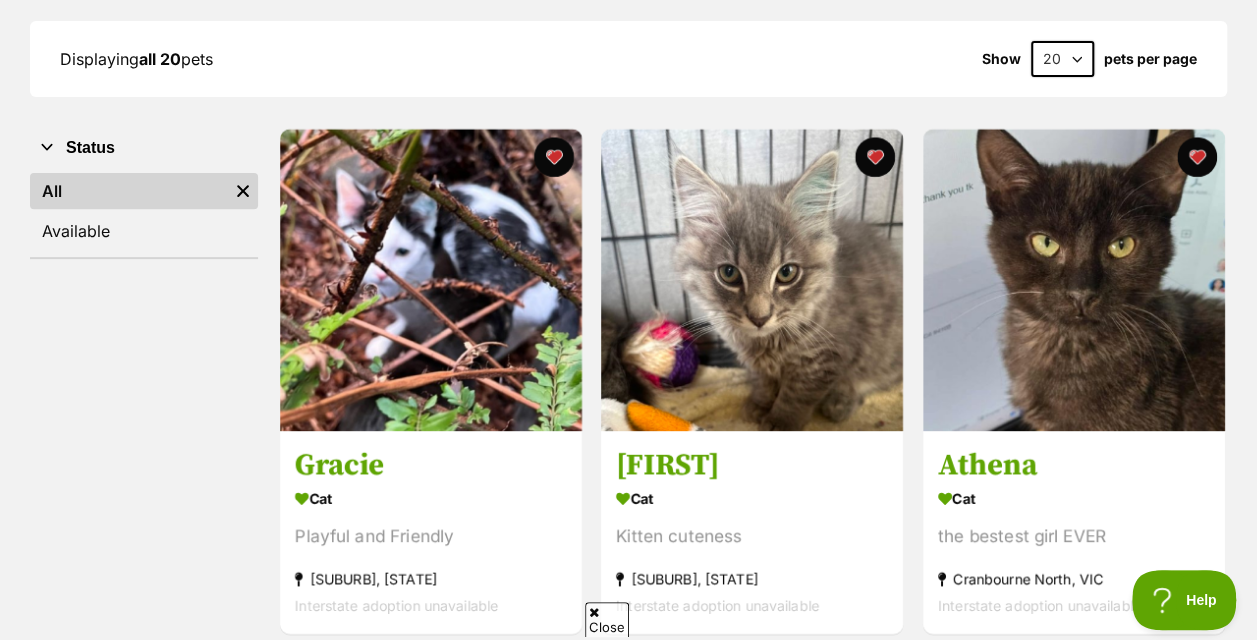 scroll, scrollTop: 283, scrollLeft: 0, axis: vertical 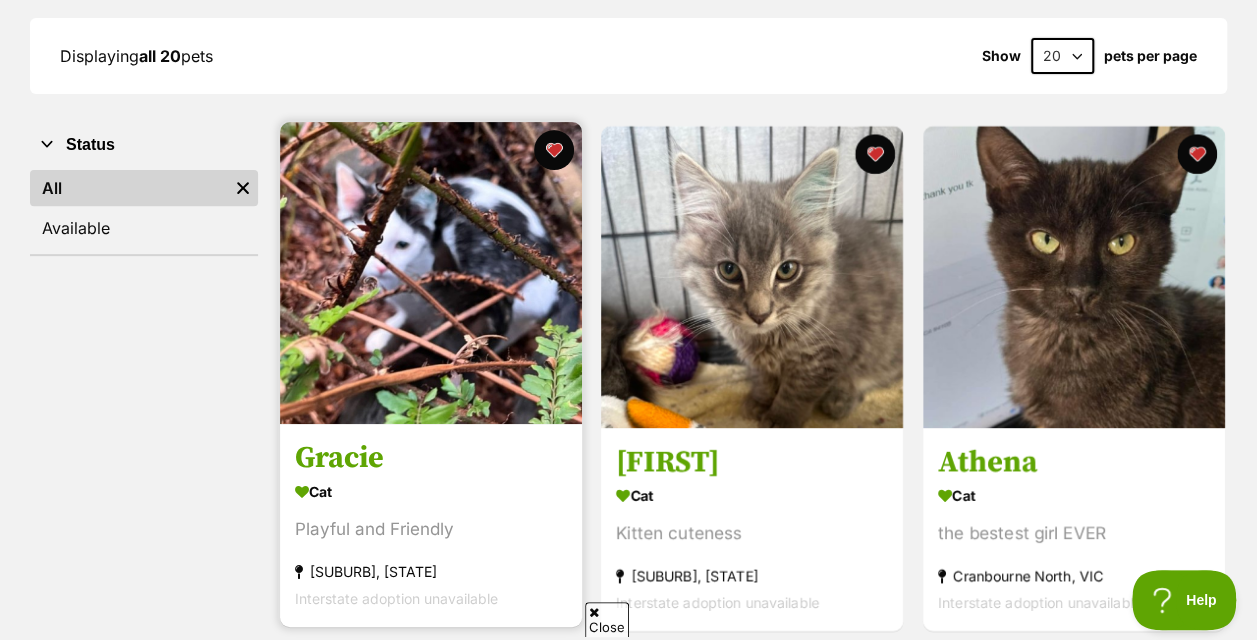 click on "Gracie" at bounding box center [431, 458] 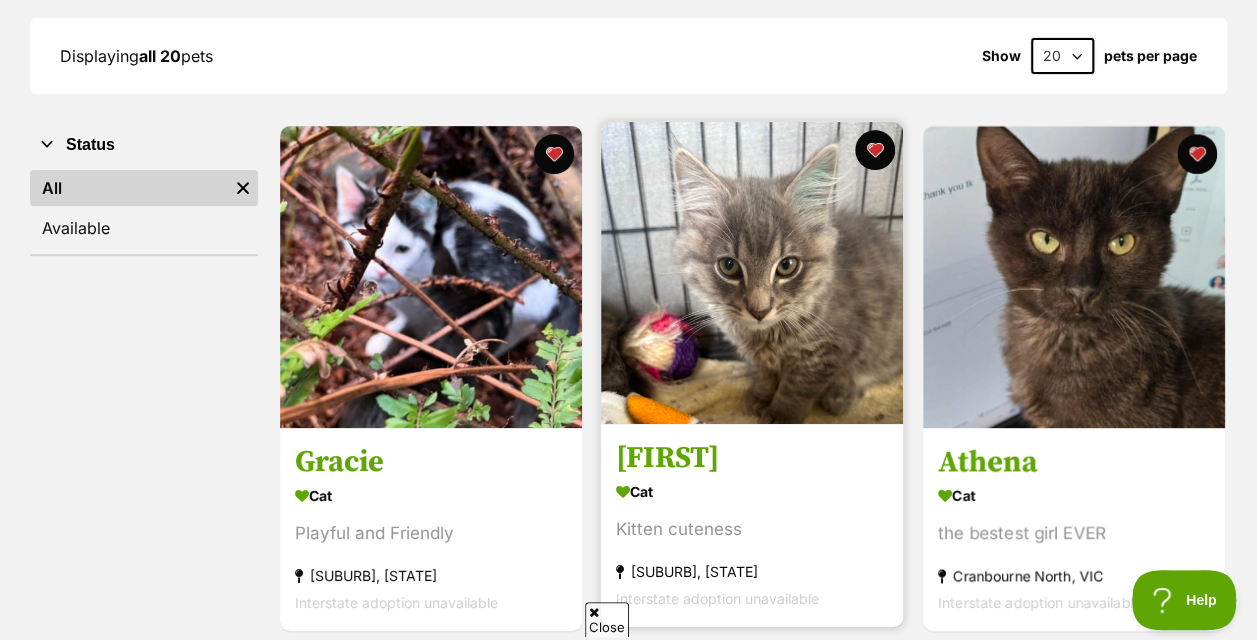 click at bounding box center [752, 273] 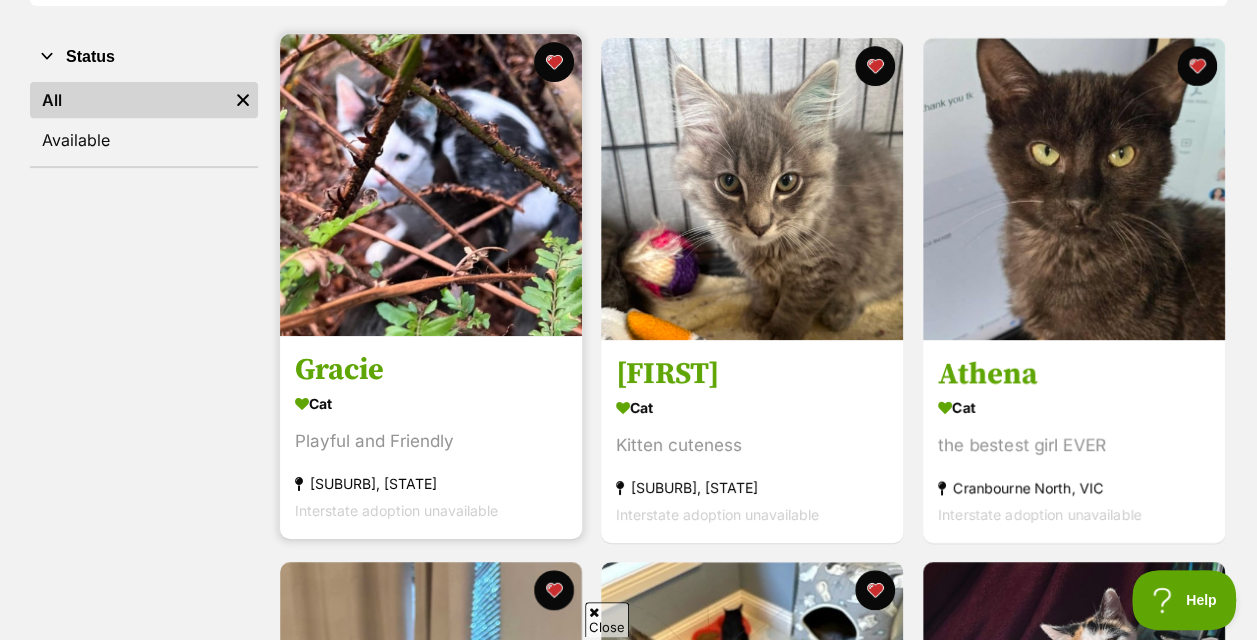 scroll, scrollTop: 377, scrollLeft: 0, axis: vertical 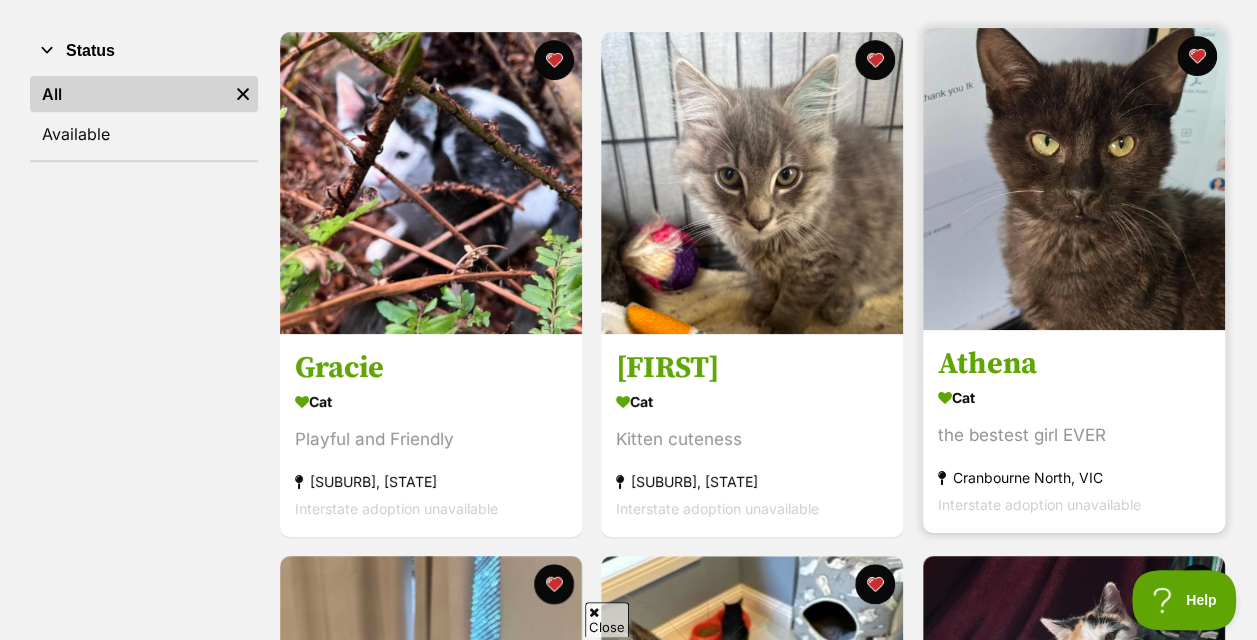 click at bounding box center [1074, 179] 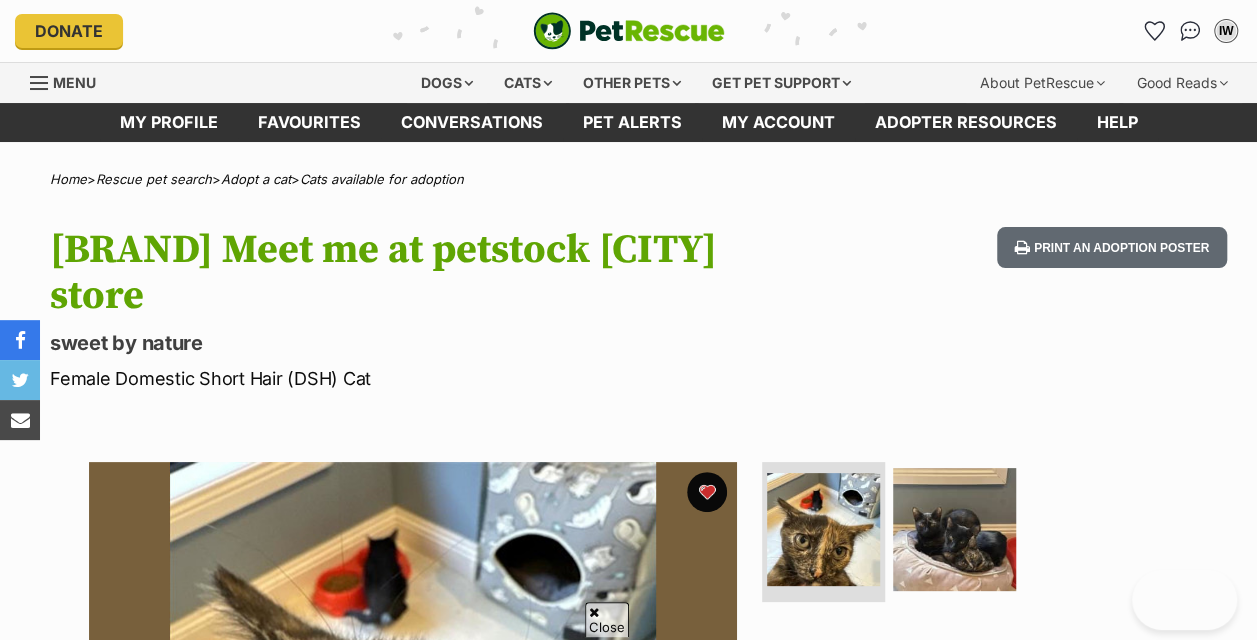 scroll, scrollTop: 520, scrollLeft: 0, axis: vertical 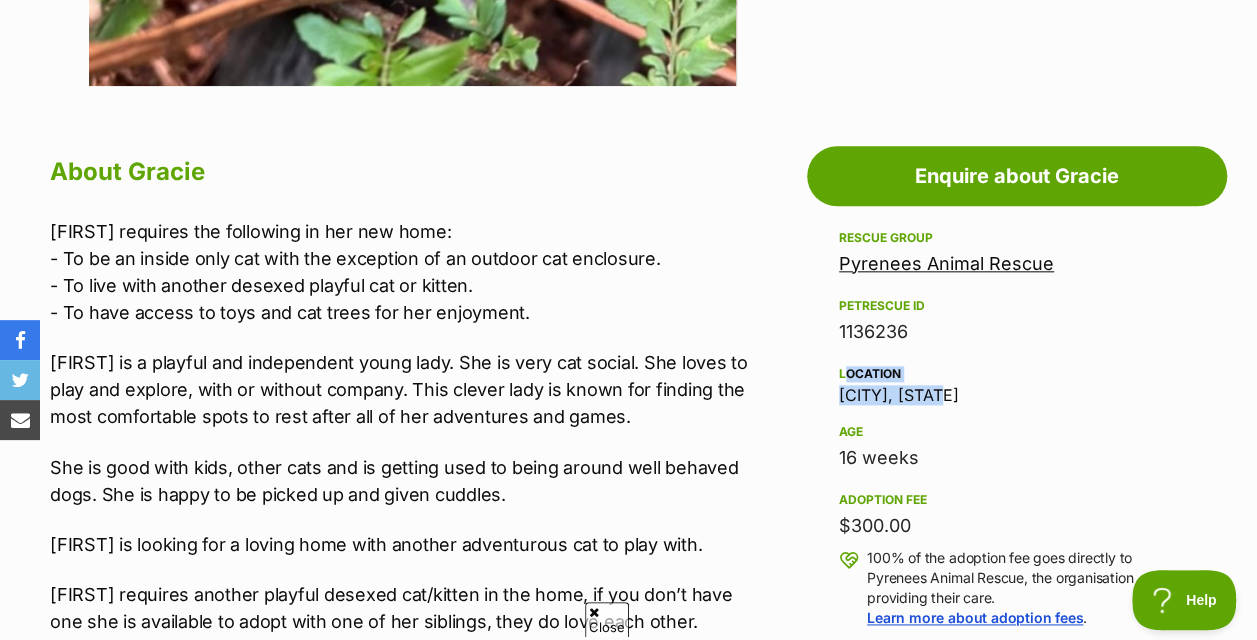 drag, startPoint x: 934, startPoint y: 403, endPoint x: 795, endPoint y: 369, distance: 143.09787 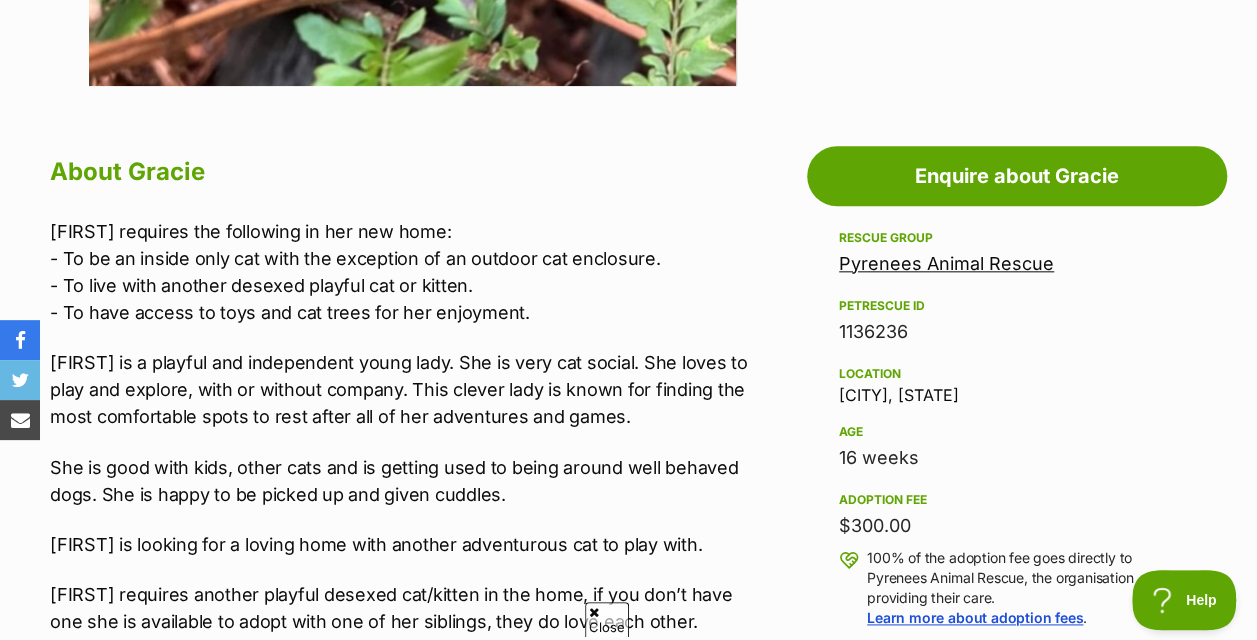 drag, startPoint x: 795, startPoint y: 369, endPoint x: 1034, endPoint y: 395, distance: 240.41006 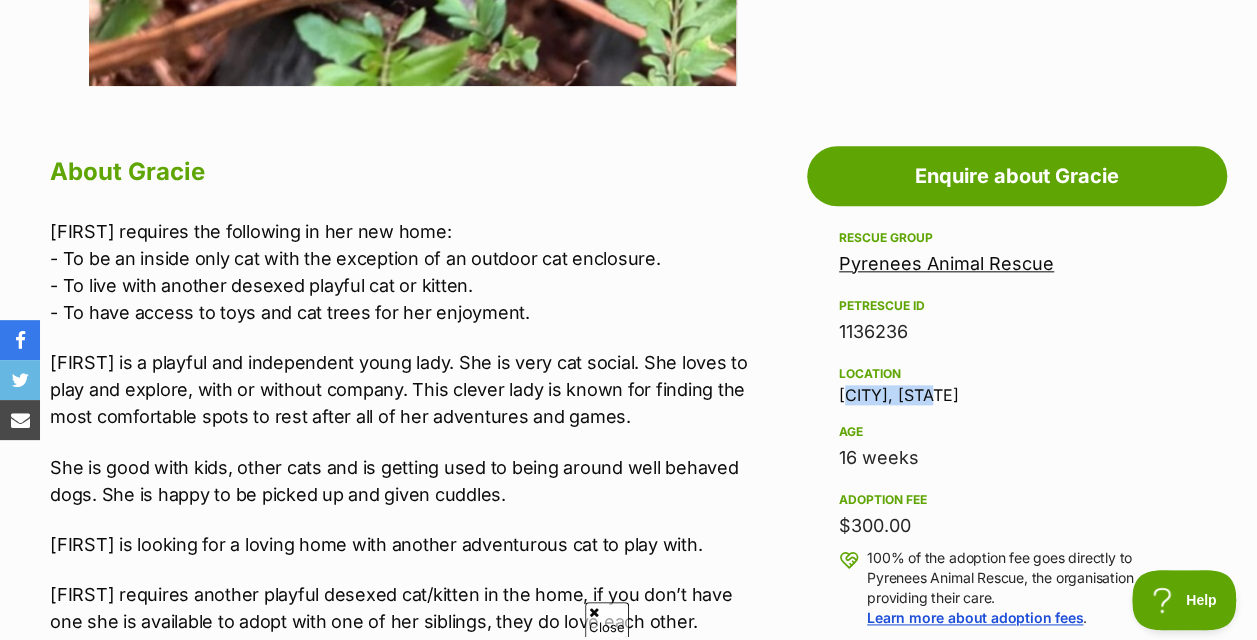 drag, startPoint x: 928, startPoint y: 408, endPoint x: 840, endPoint y: 402, distance: 88.20431 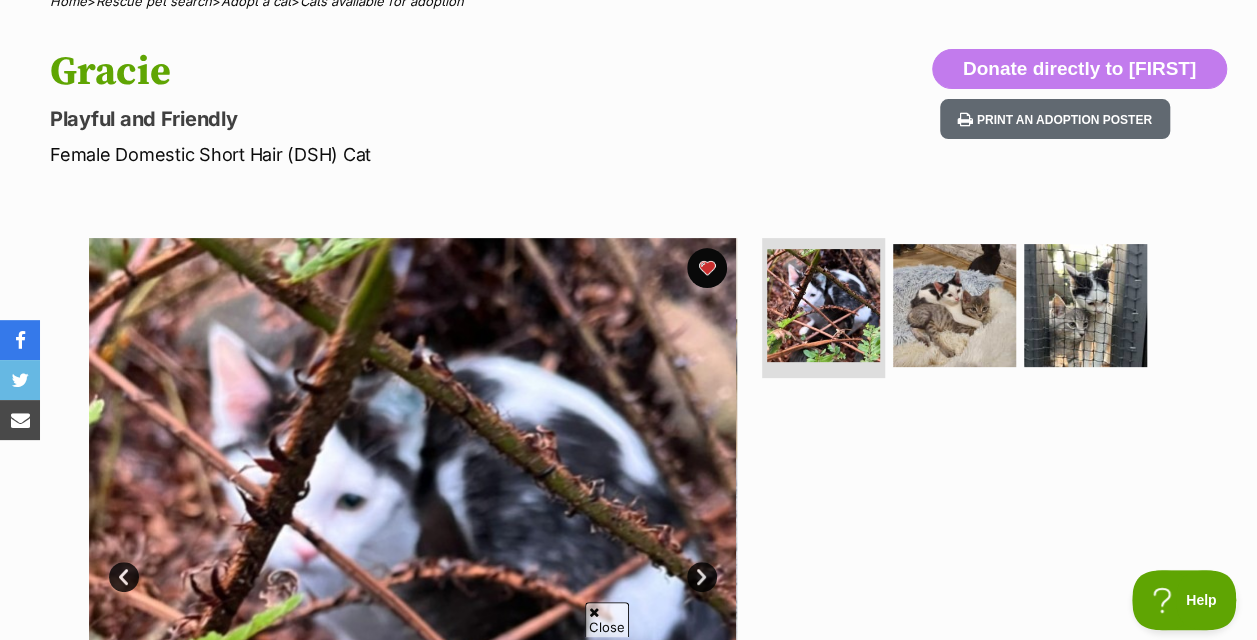 scroll, scrollTop: 176, scrollLeft: 0, axis: vertical 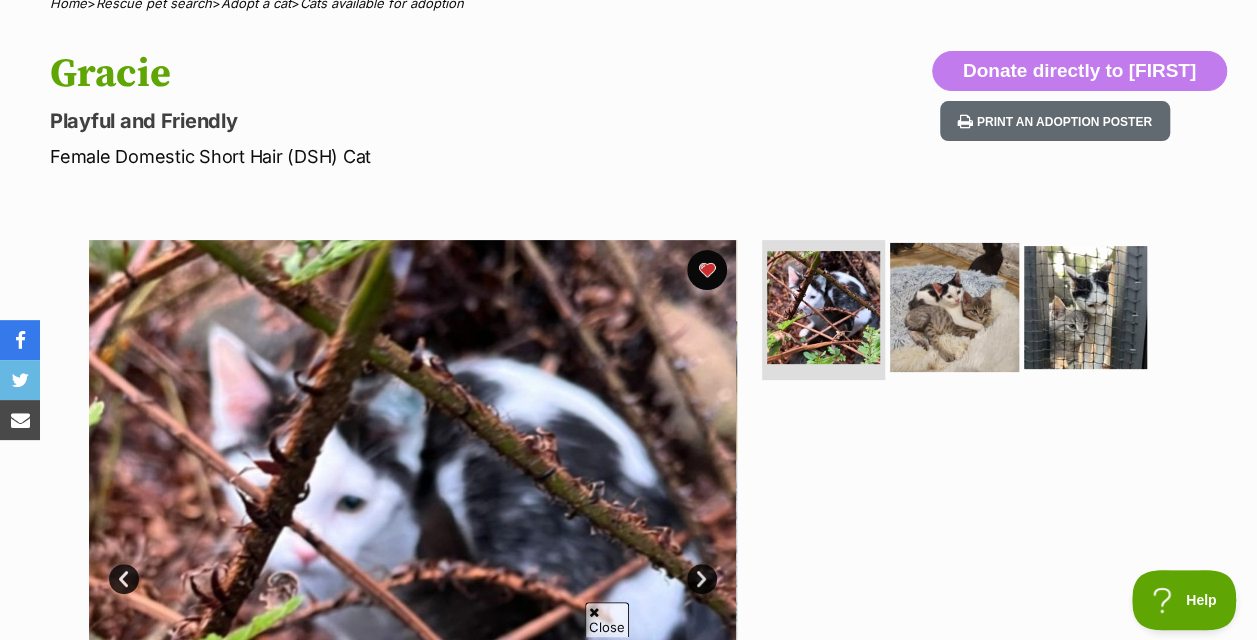 click at bounding box center [954, 307] 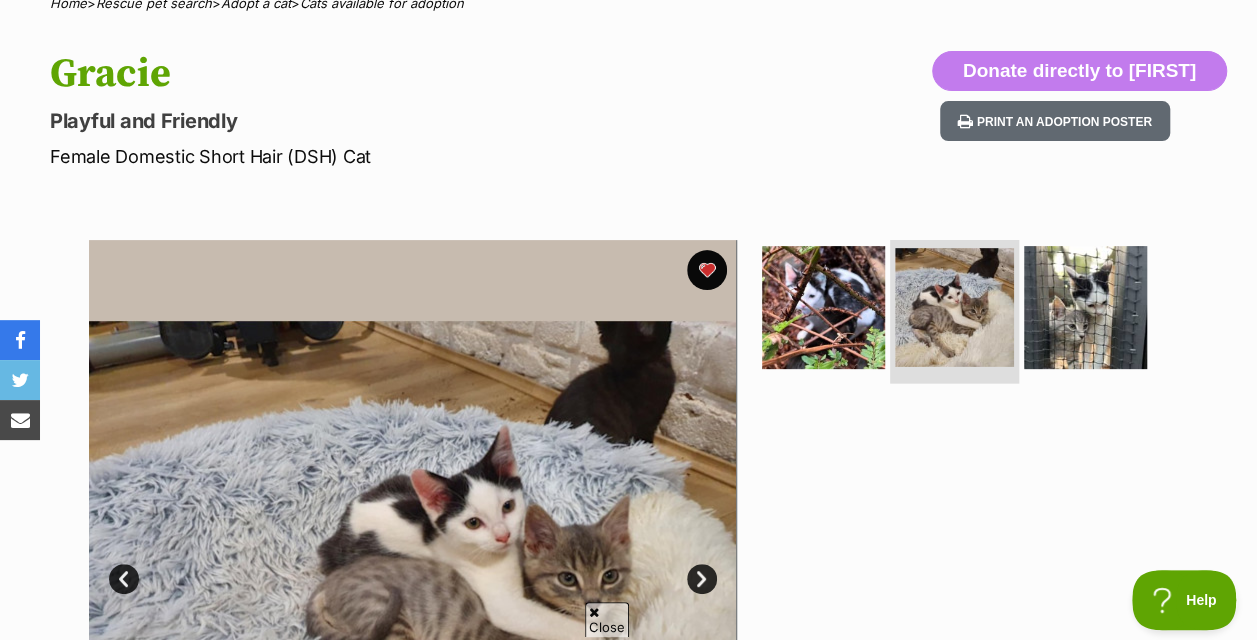 scroll, scrollTop: 415, scrollLeft: 0, axis: vertical 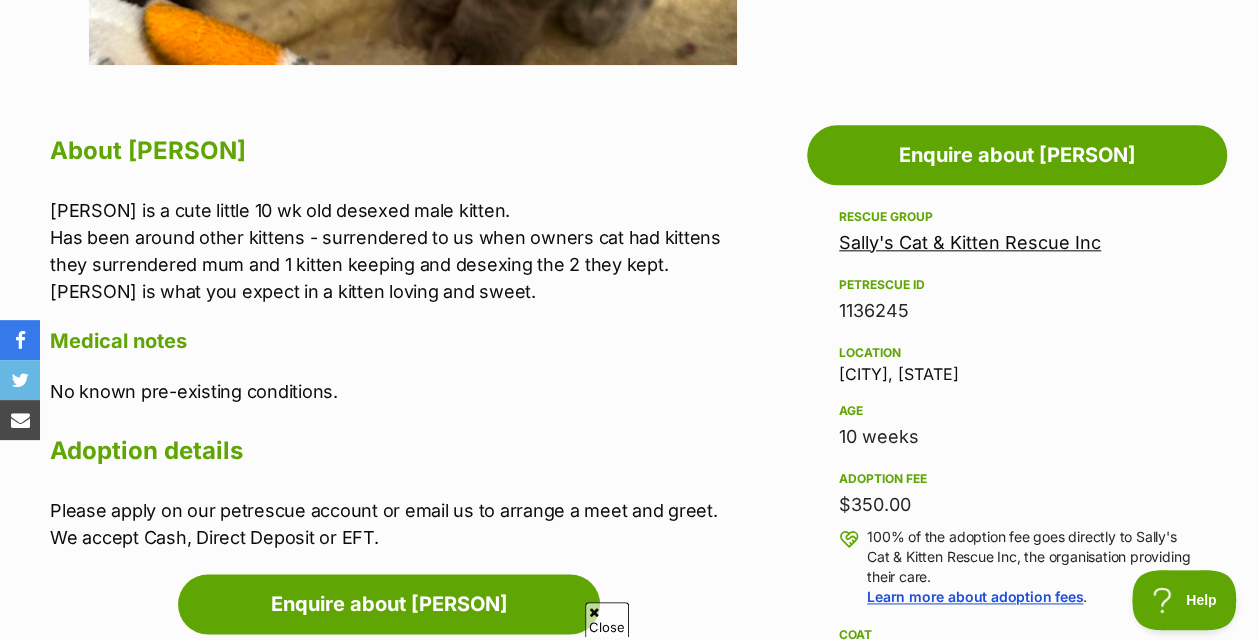 drag, startPoint x: 1017, startPoint y: 376, endPoint x: 815, endPoint y: 366, distance: 202.24738 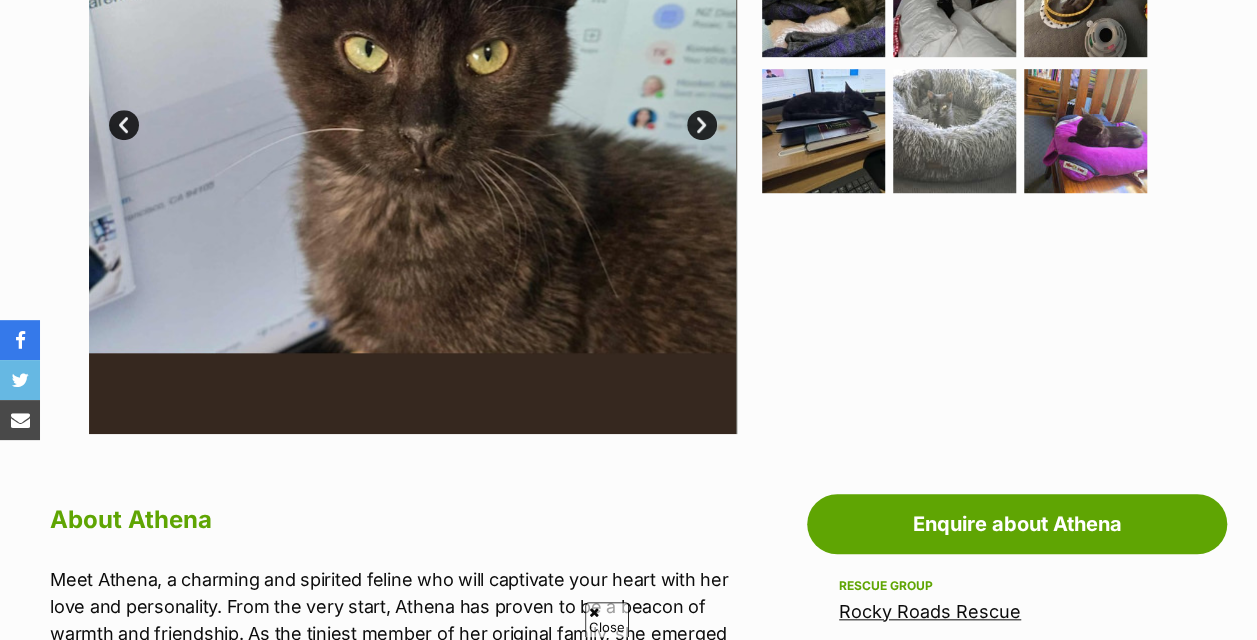 scroll, scrollTop: 948, scrollLeft: 0, axis: vertical 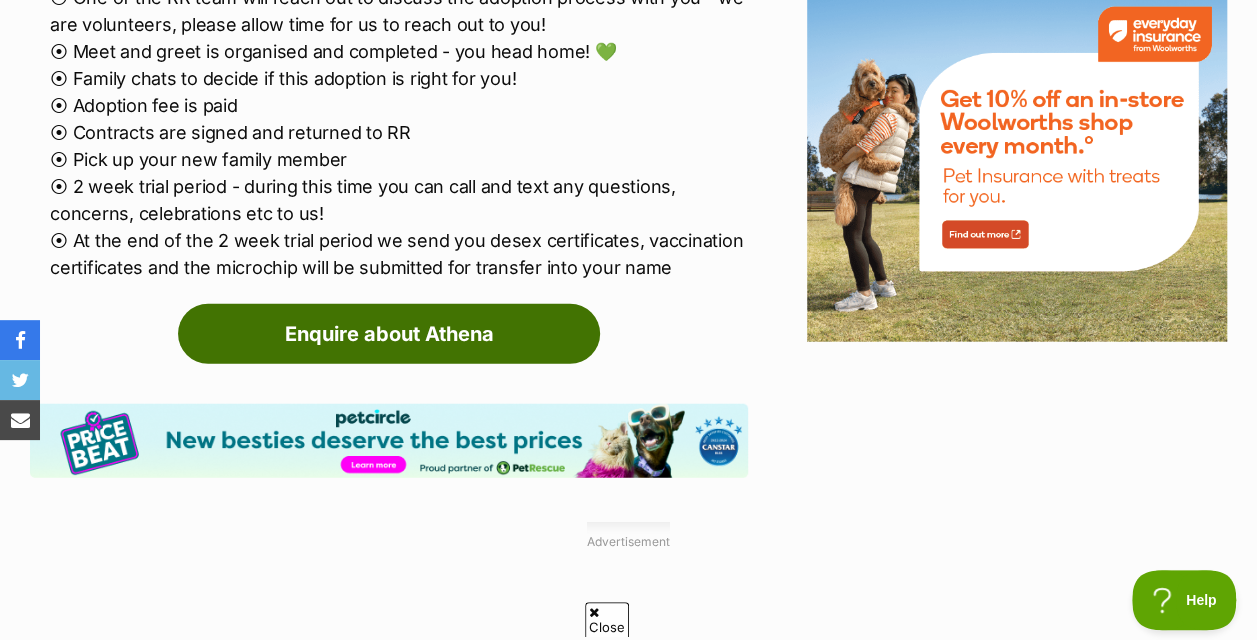 click on "Enquire about Athena" at bounding box center (389, 334) 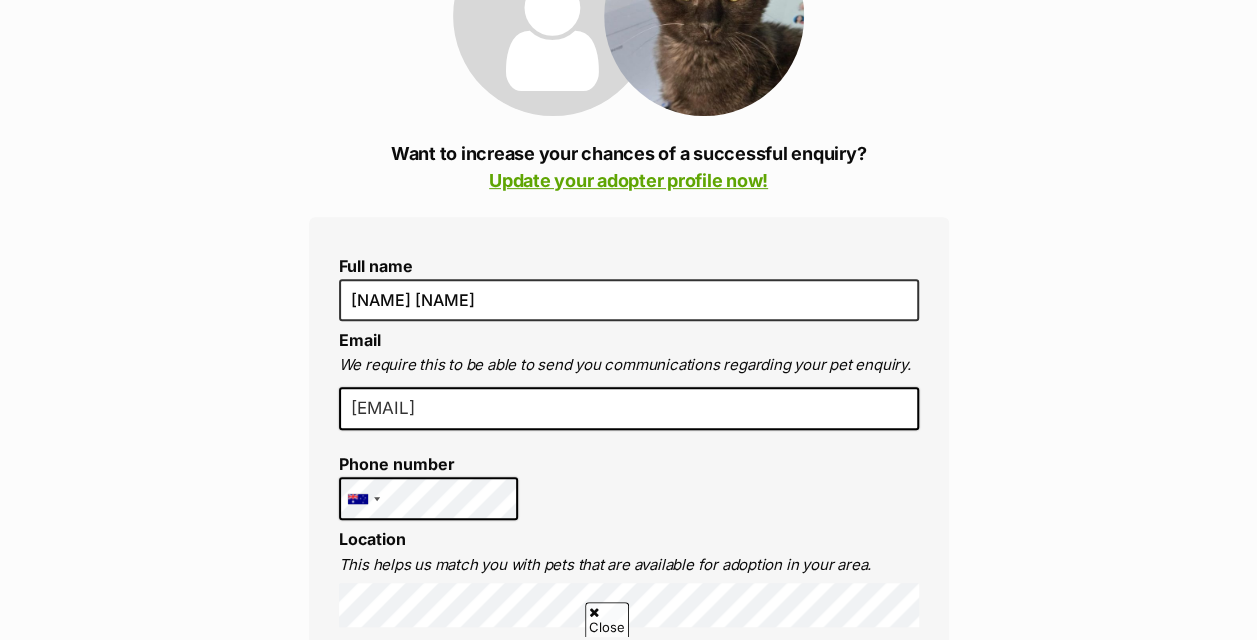 scroll, scrollTop: 0, scrollLeft: 0, axis: both 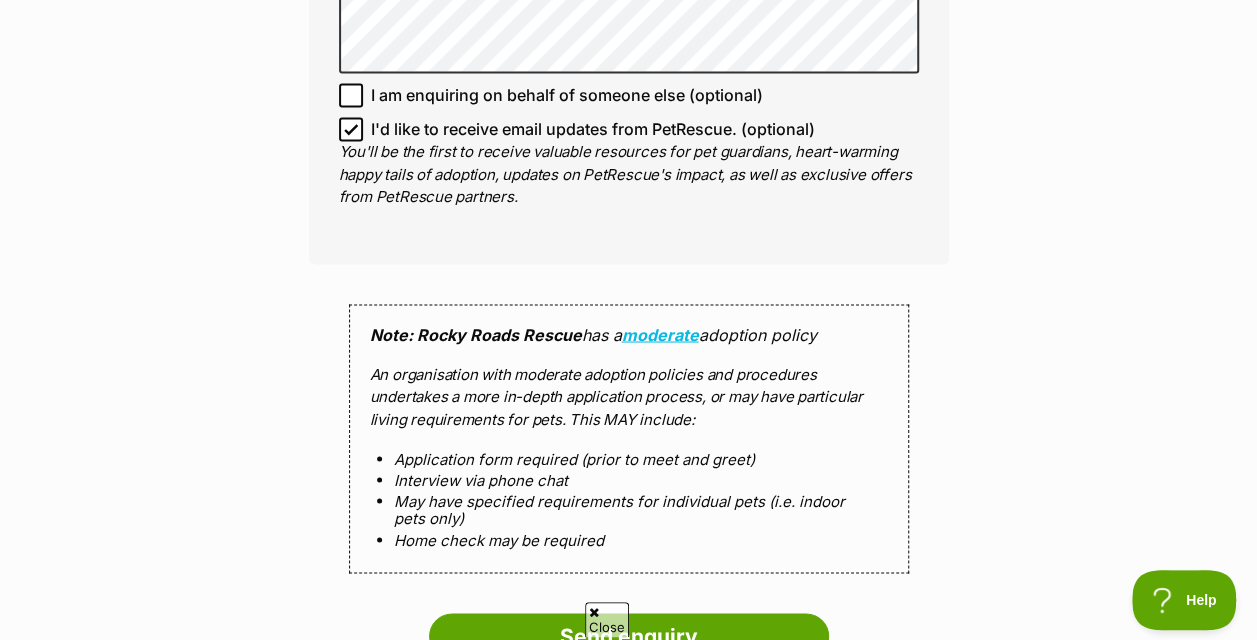 click 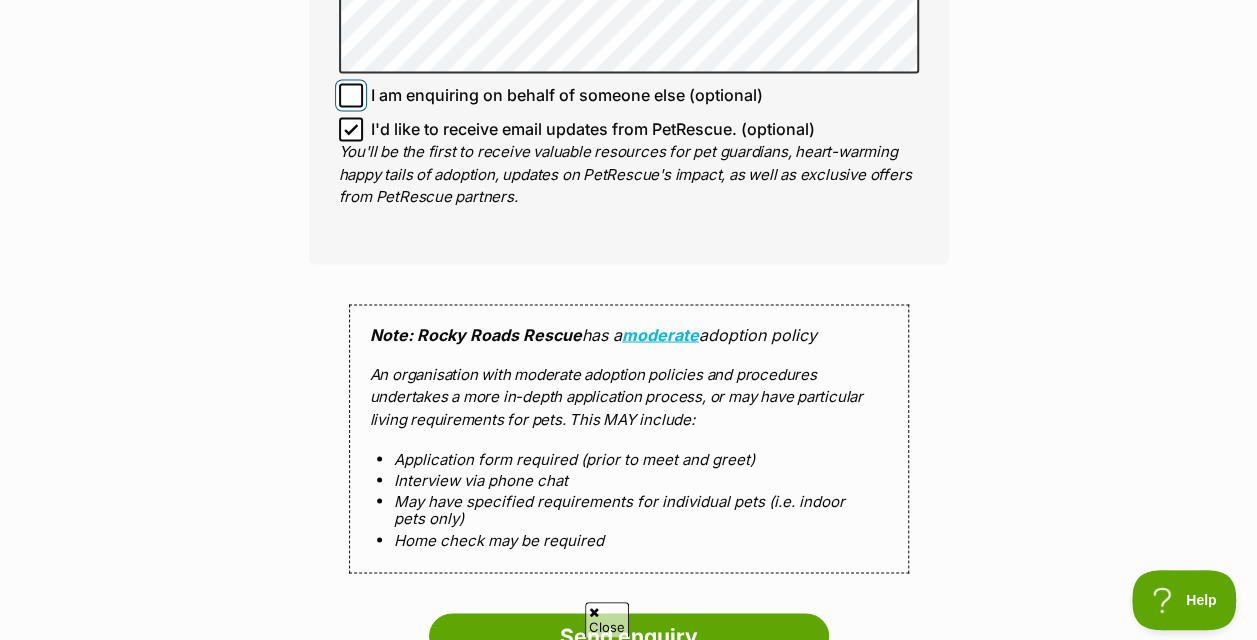 click on "I am enquiring on behalf of someone else (optional)" at bounding box center [351, 95] 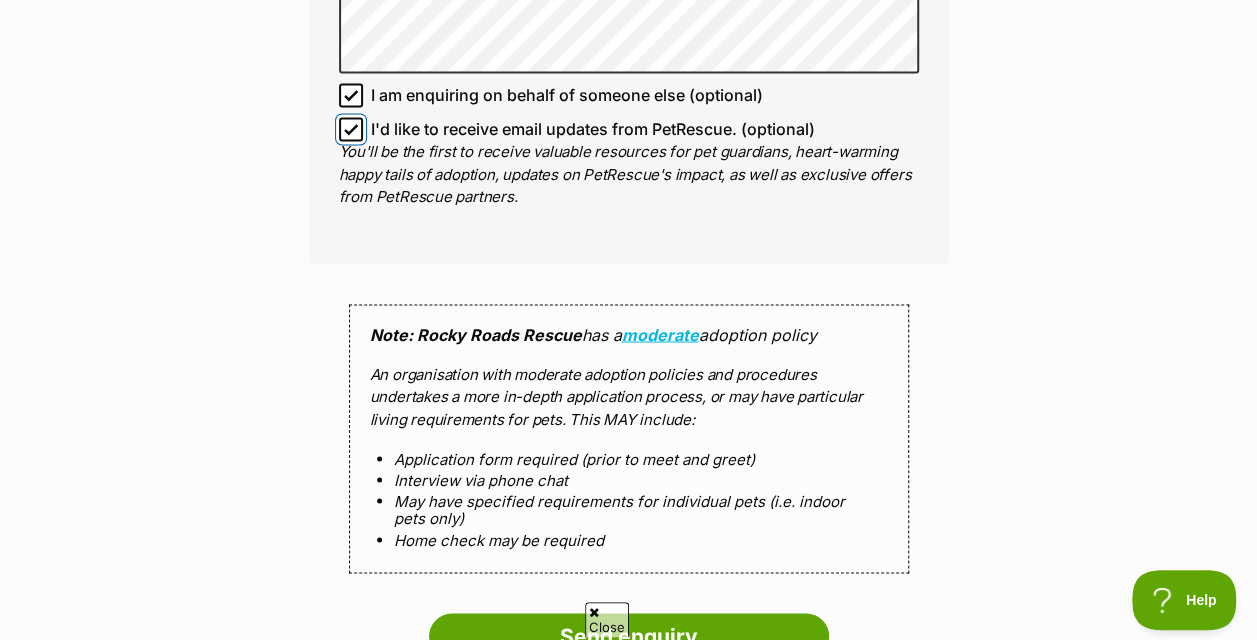 click on "I'd like to receive email updates from PetRescue. (optional)" at bounding box center (351, 129) 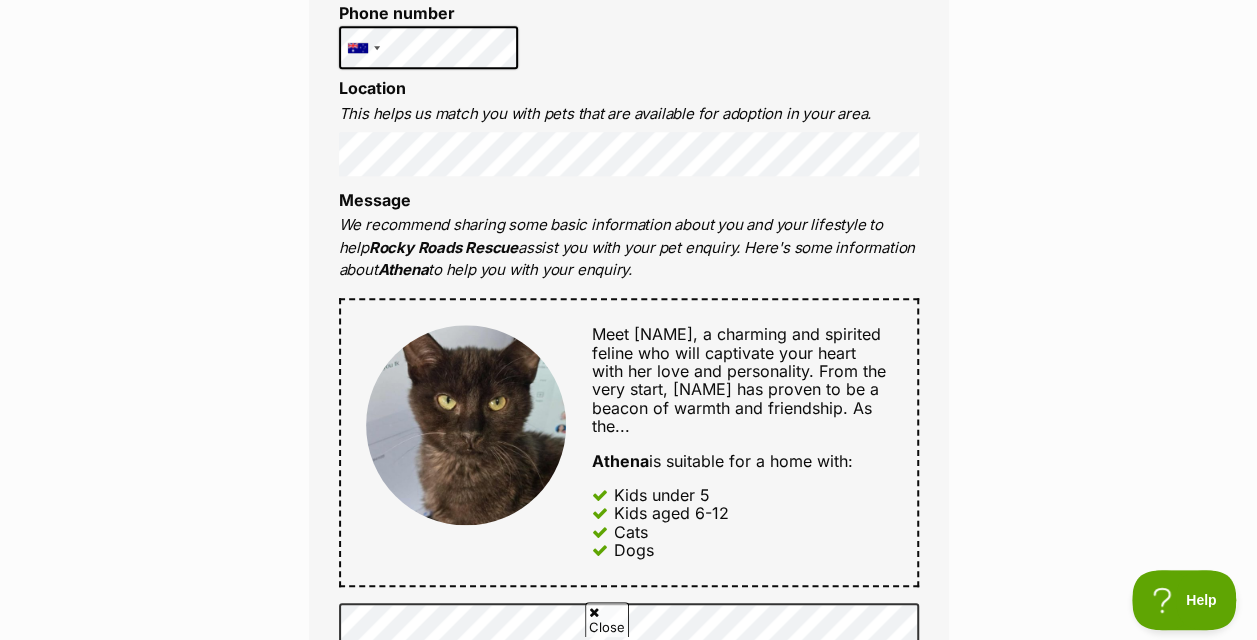 scroll, scrollTop: 787, scrollLeft: 0, axis: vertical 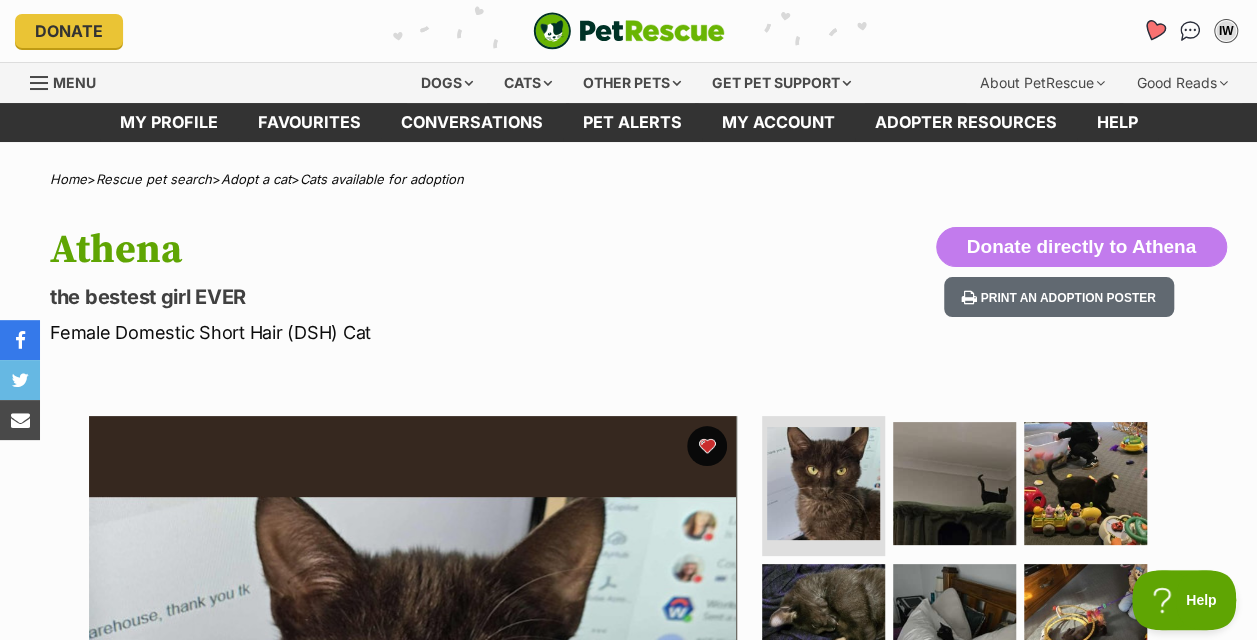 click 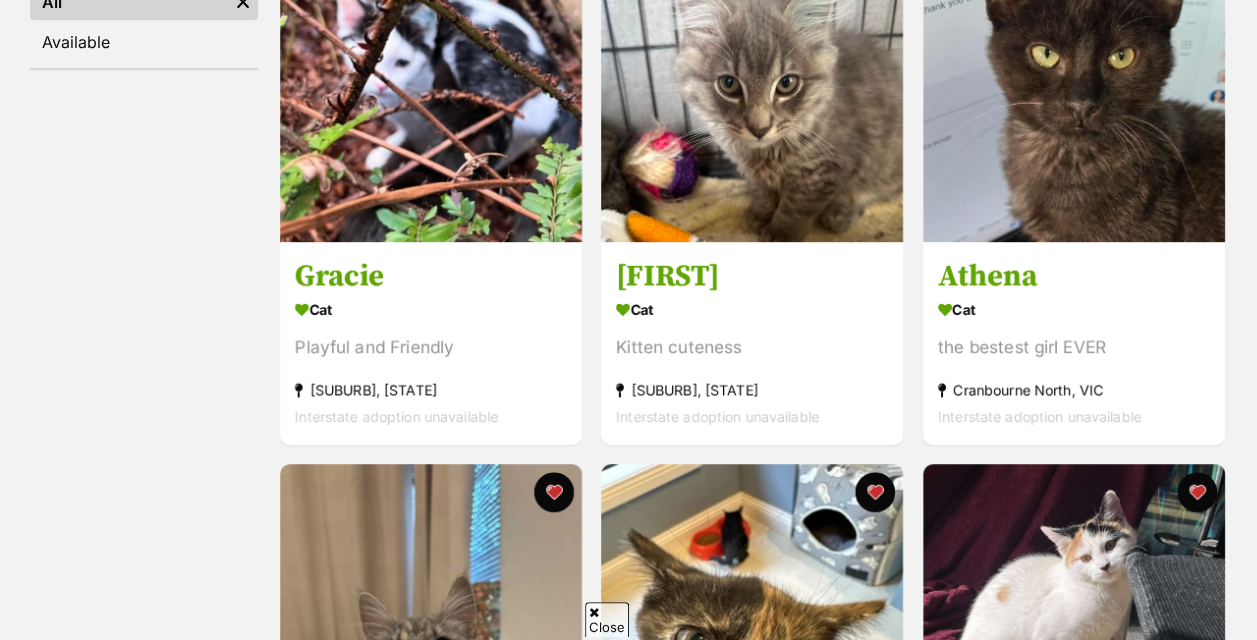 scroll, scrollTop: 495, scrollLeft: 0, axis: vertical 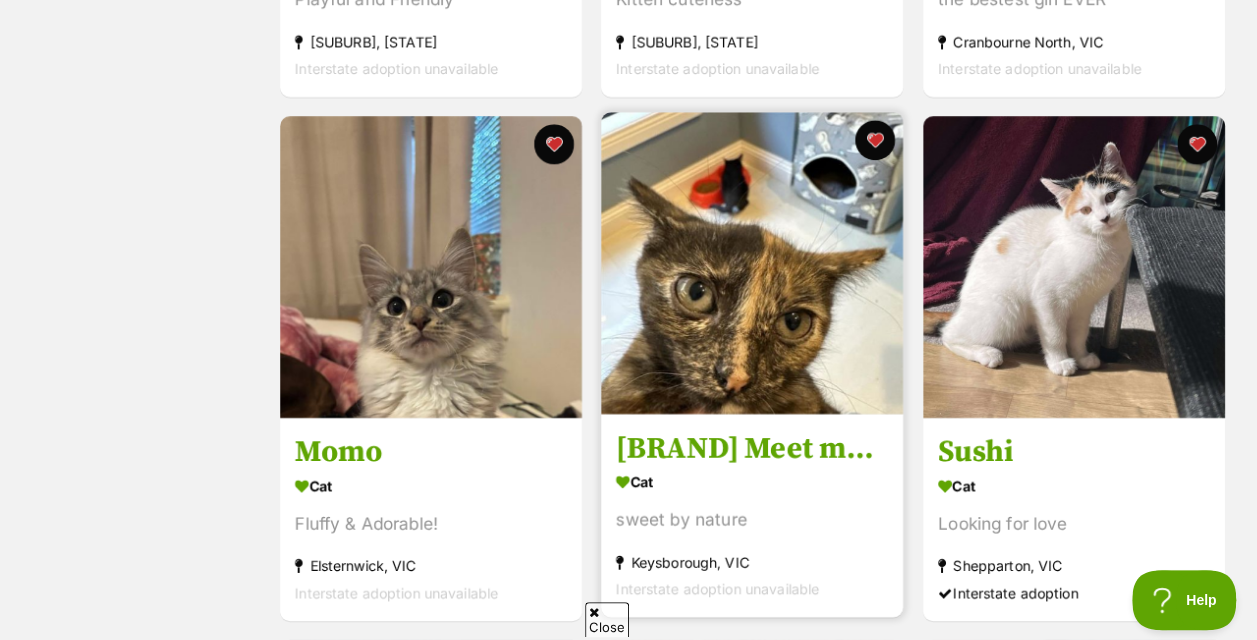 click at bounding box center [752, 263] 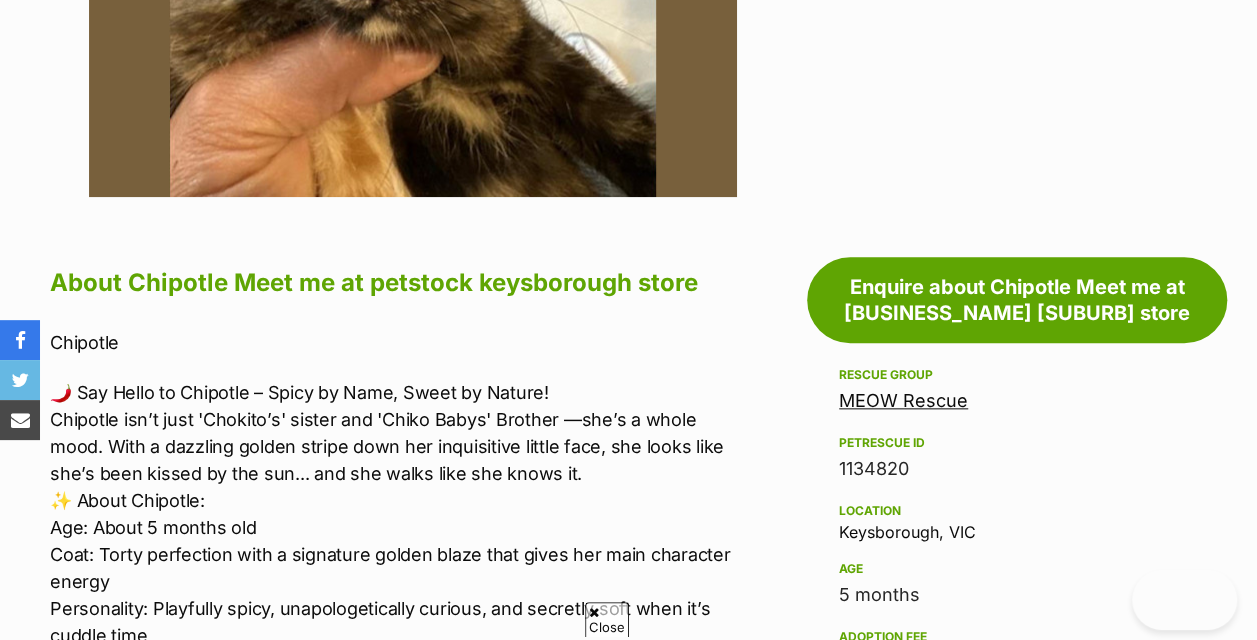 scroll, scrollTop: 0, scrollLeft: 0, axis: both 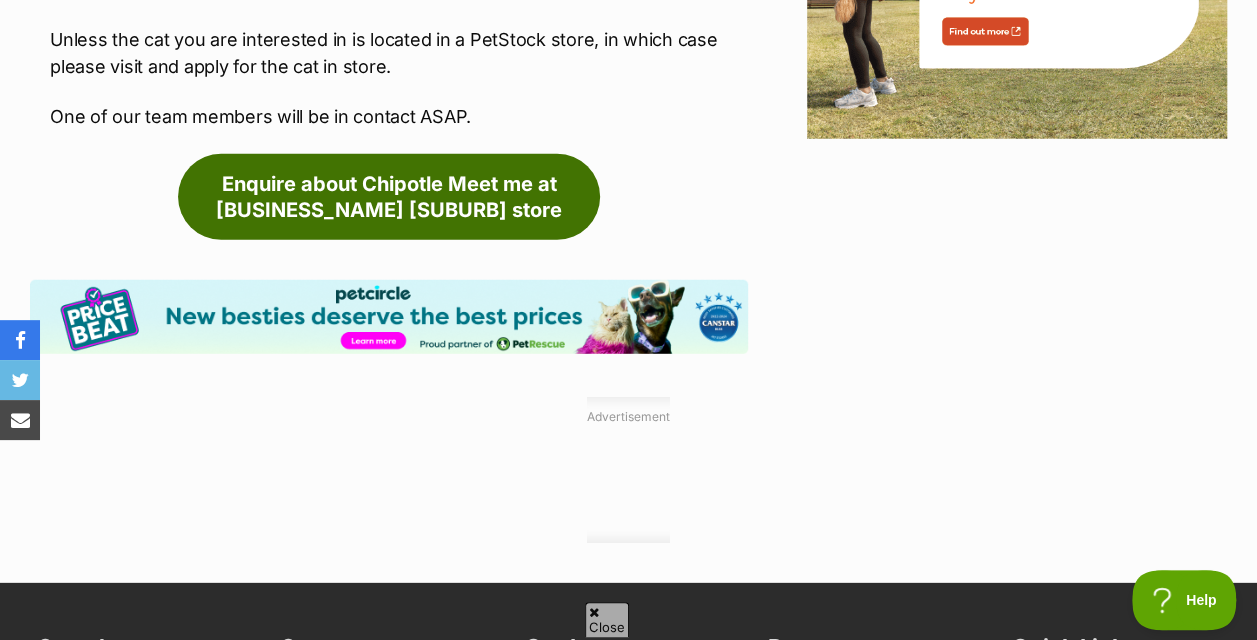 click on "Enquire about Chipotle Meet me at petstock keysborough store" at bounding box center (389, 197) 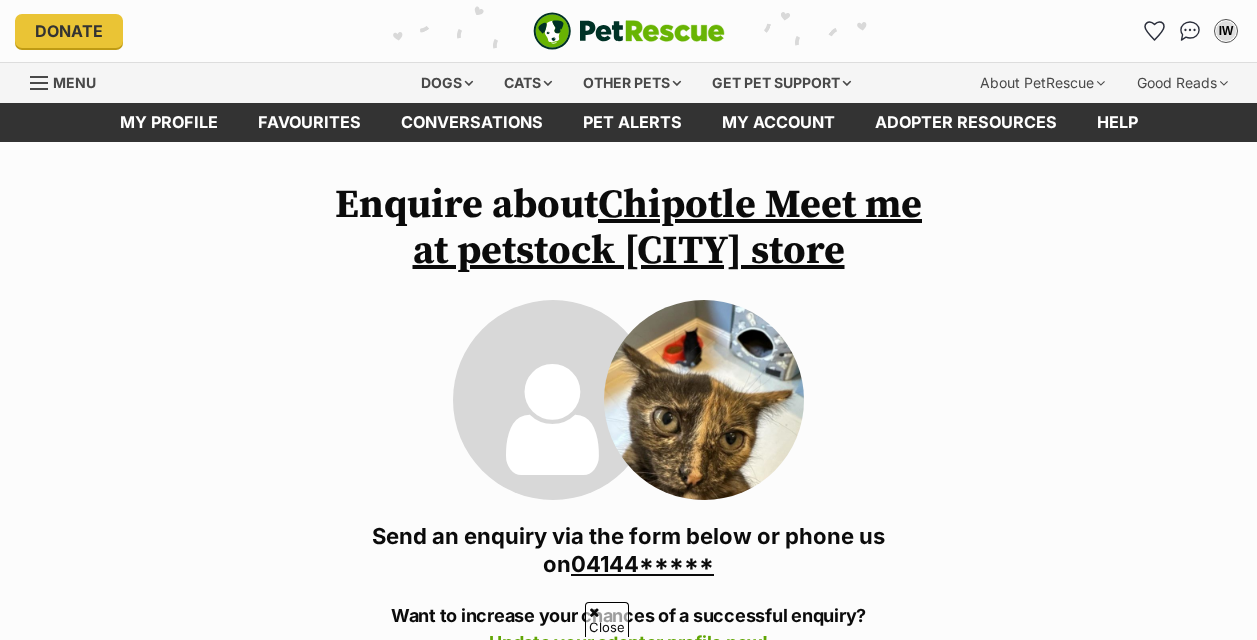 scroll, scrollTop: 589, scrollLeft: 0, axis: vertical 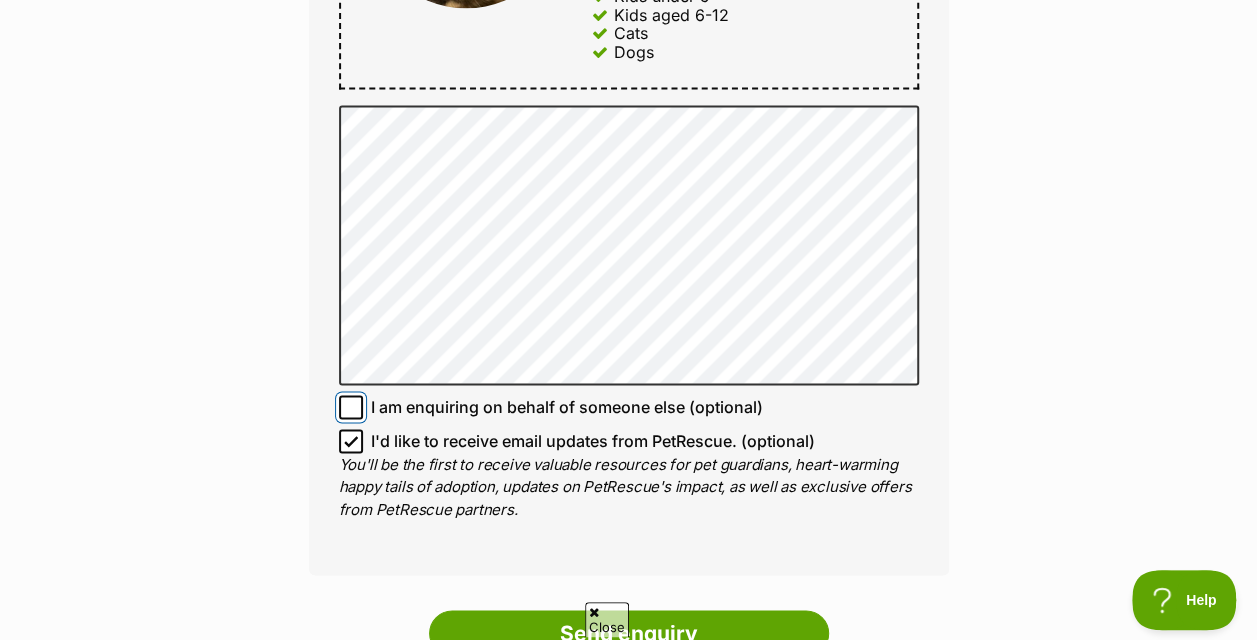 click on "I am enquiring on behalf of someone else (optional)" at bounding box center (351, 407) 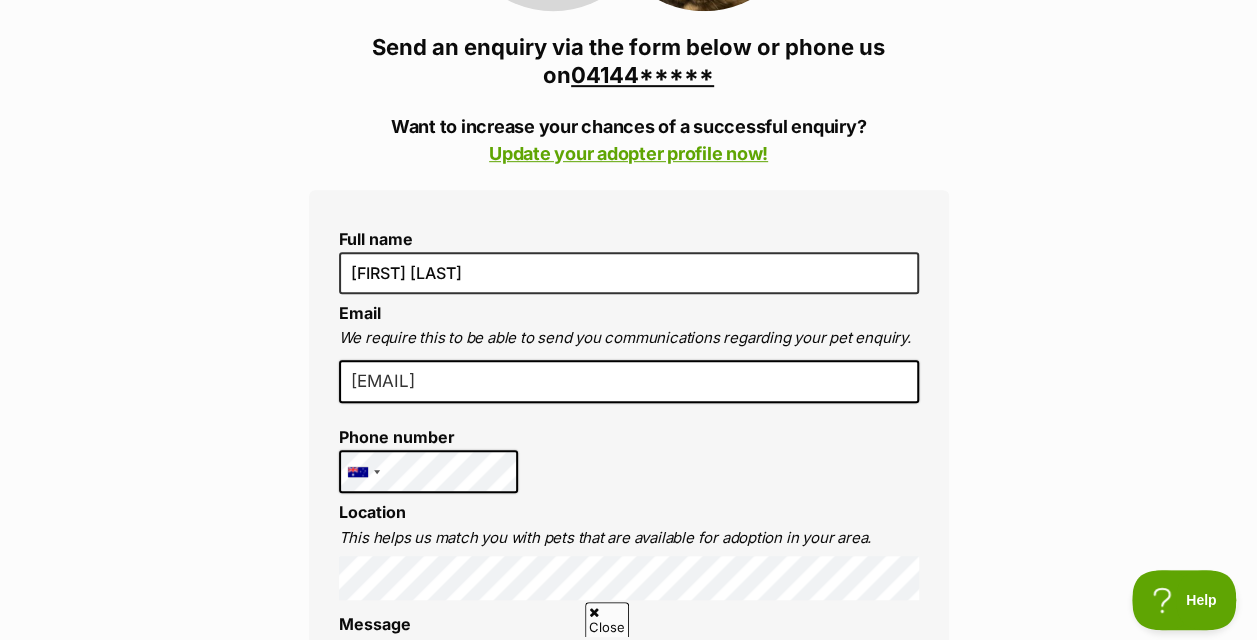 scroll, scrollTop: 451, scrollLeft: 0, axis: vertical 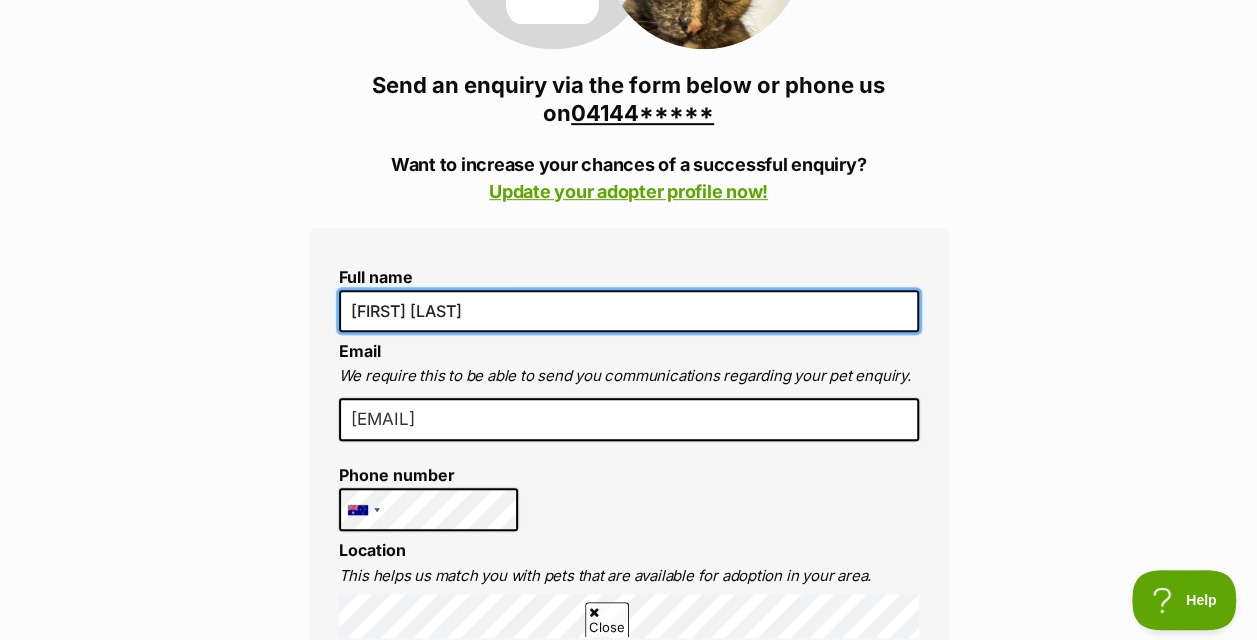 drag, startPoint x: 554, startPoint y: 314, endPoint x: 248, endPoint y: 322, distance: 306.10455 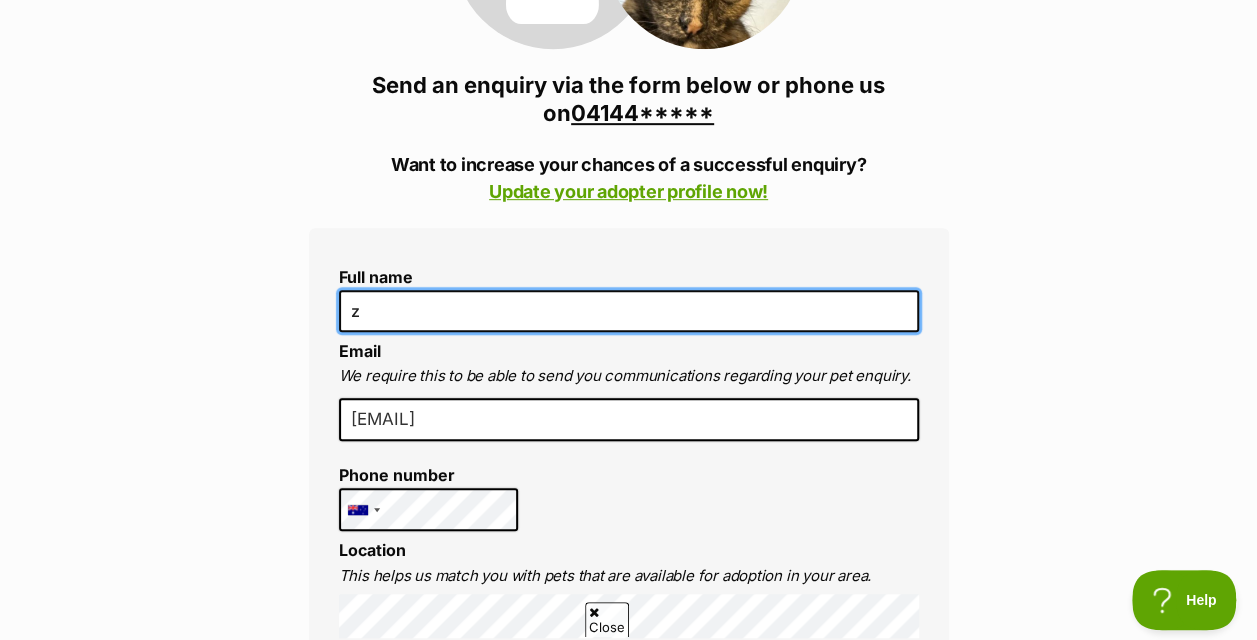 type on "Zosia Carrington" 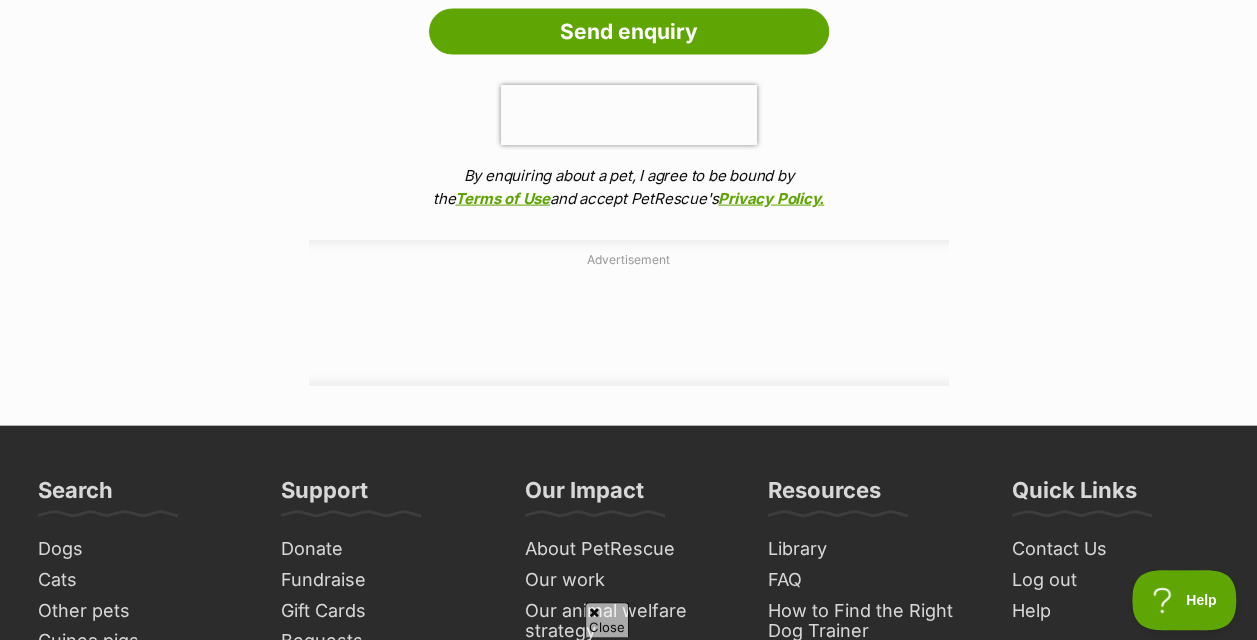 scroll, scrollTop: 2032, scrollLeft: 0, axis: vertical 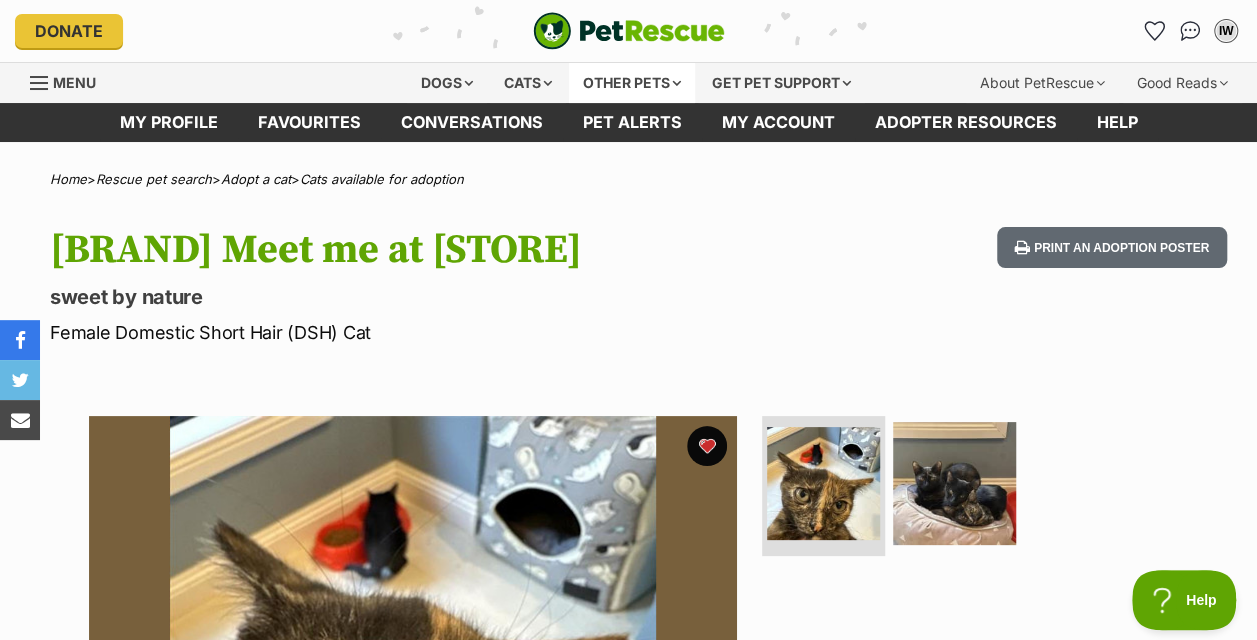 click on "Other pets" at bounding box center [632, 83] 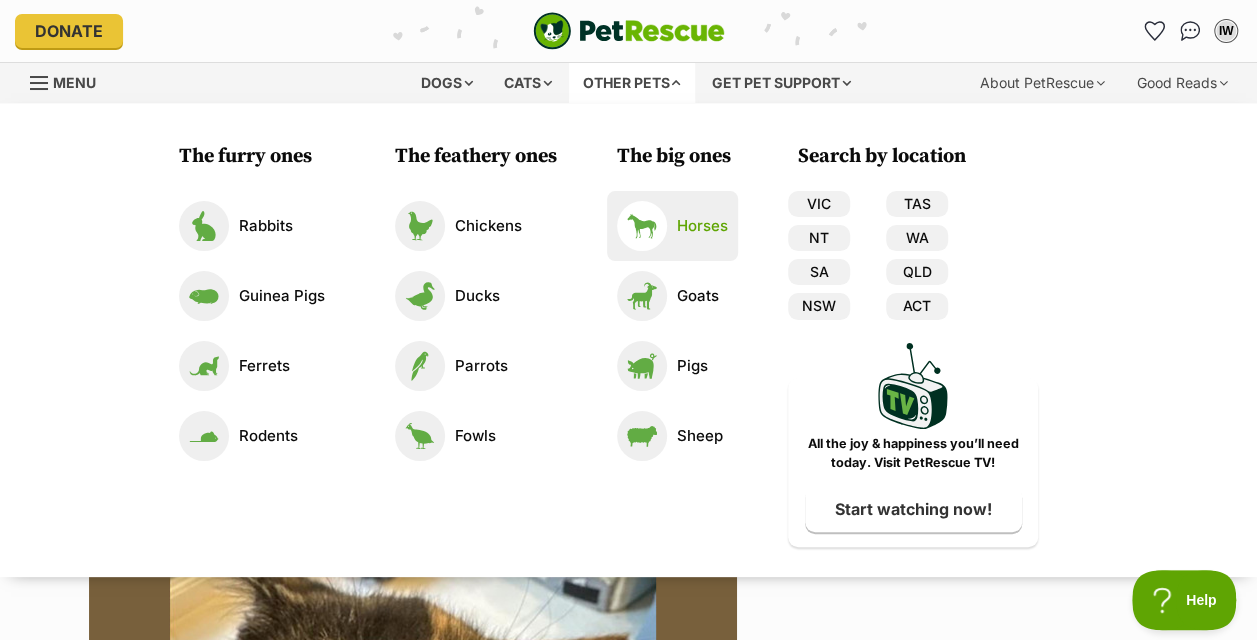 click at bounding box center [642, 226] 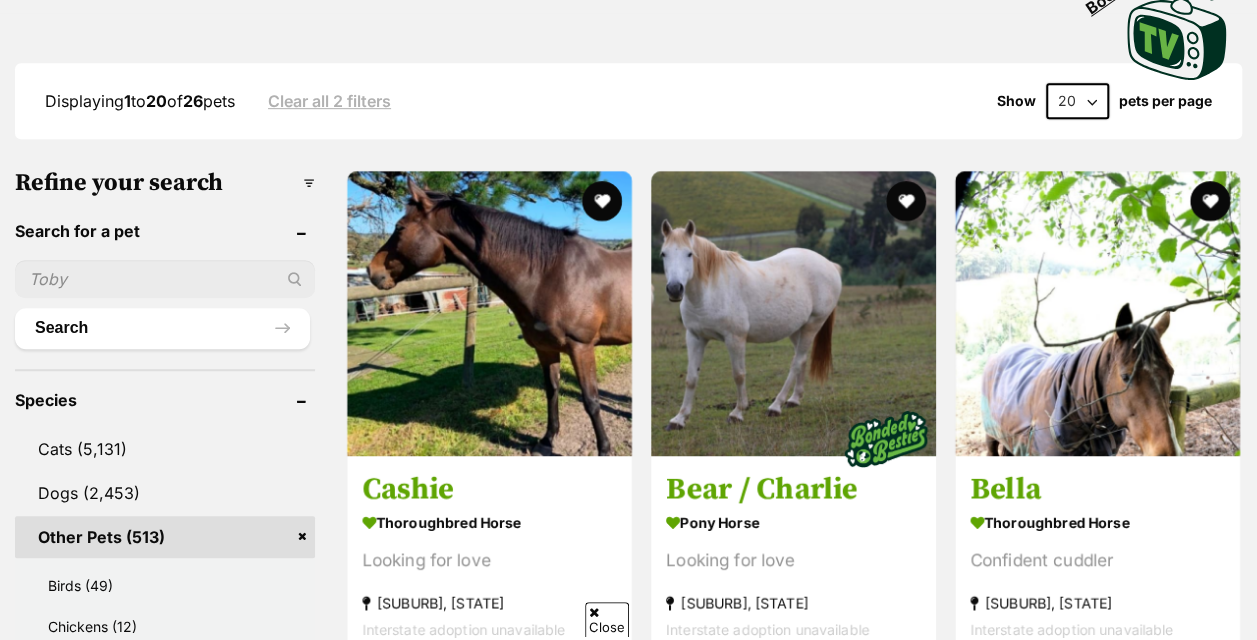 scroll, scrollTop: 614, scrollLeft: 0, axis: vertical 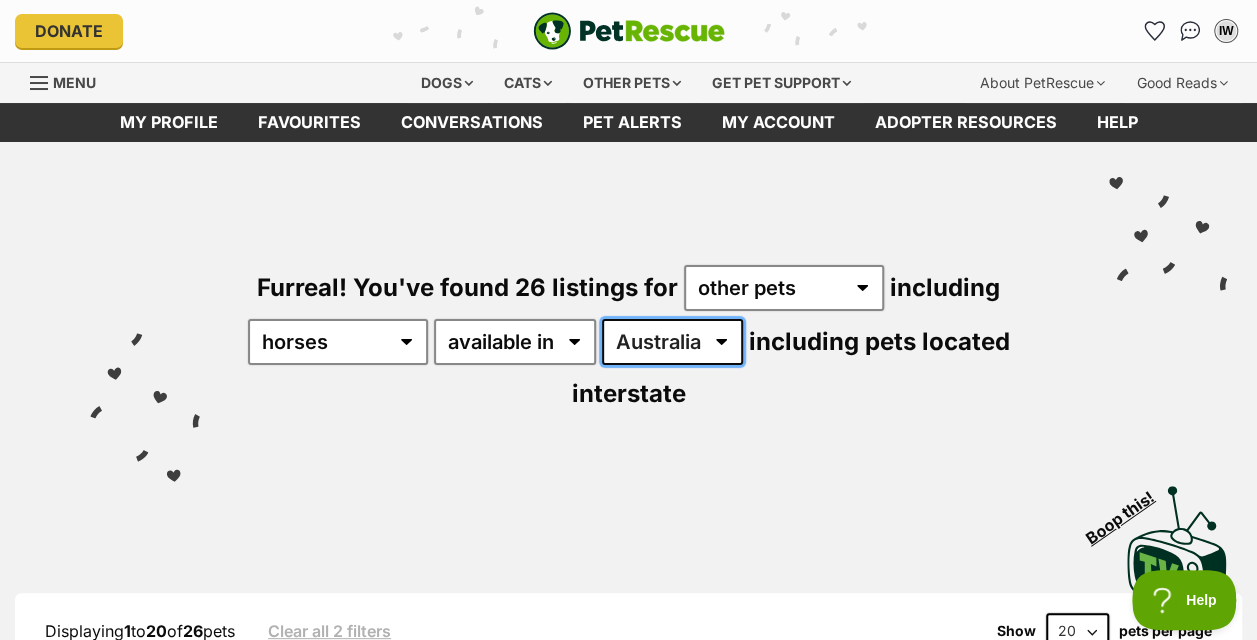 click on "Australia
NSW
QLD
VIC
WA" at bounding box center [672, 342] 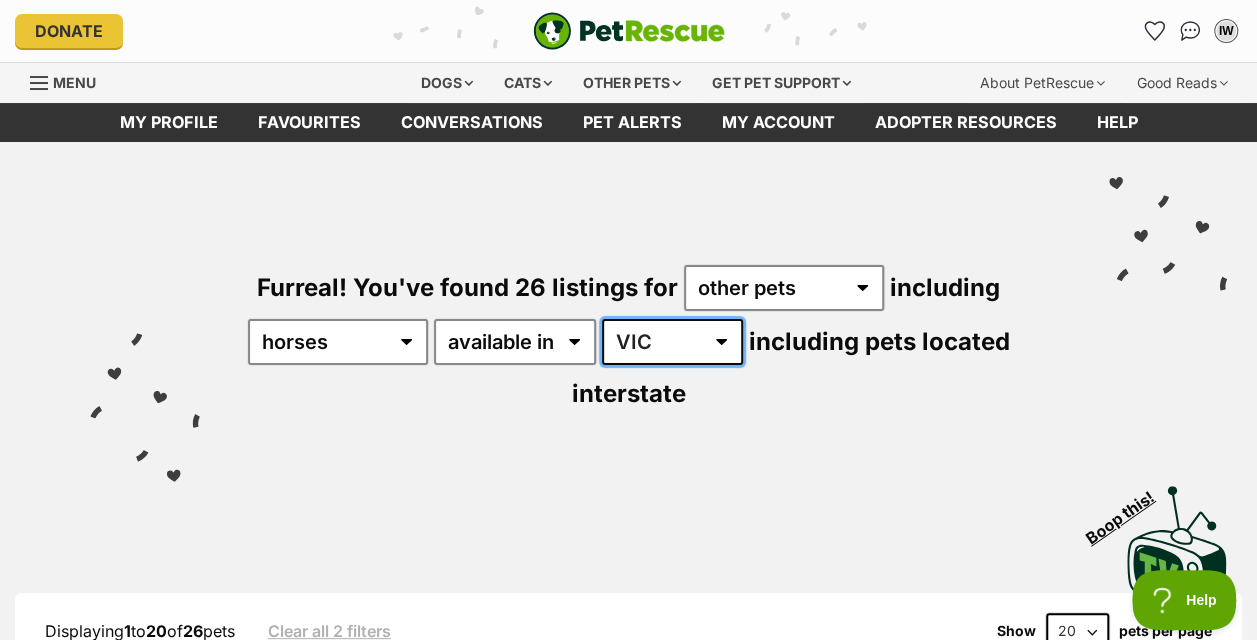 click on "Australia
NSW
QLD
VIC
WA" at bounding box center (672, 342) 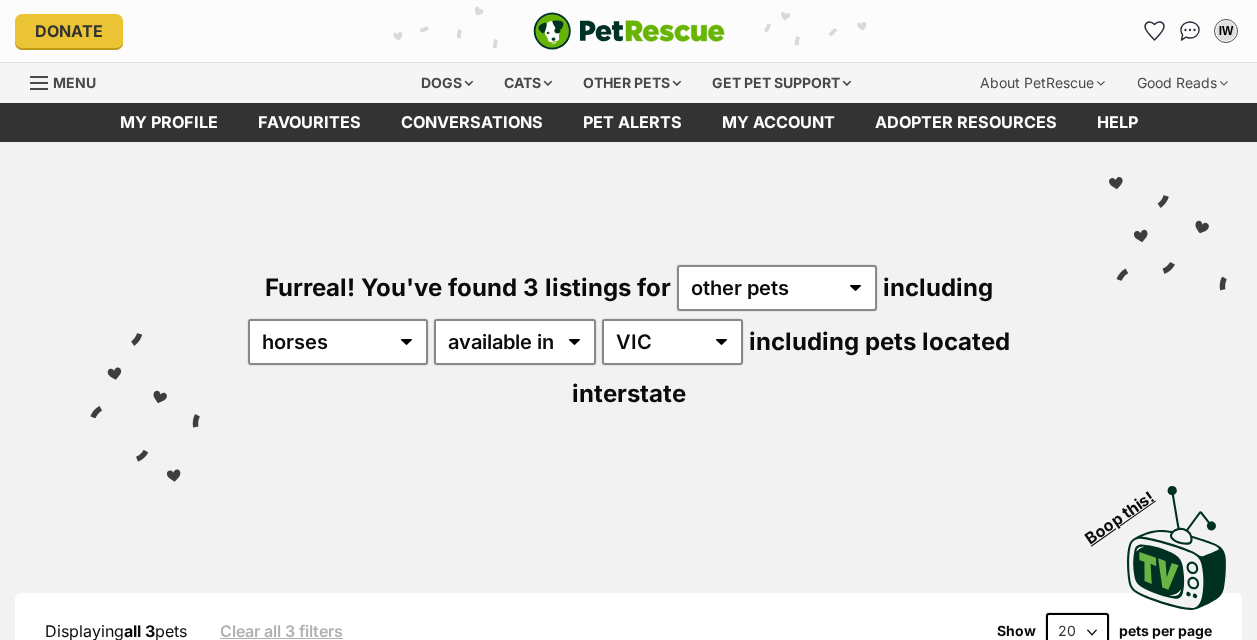 scroll, scrollTop: 0, scrollLeft: 0, axis: both 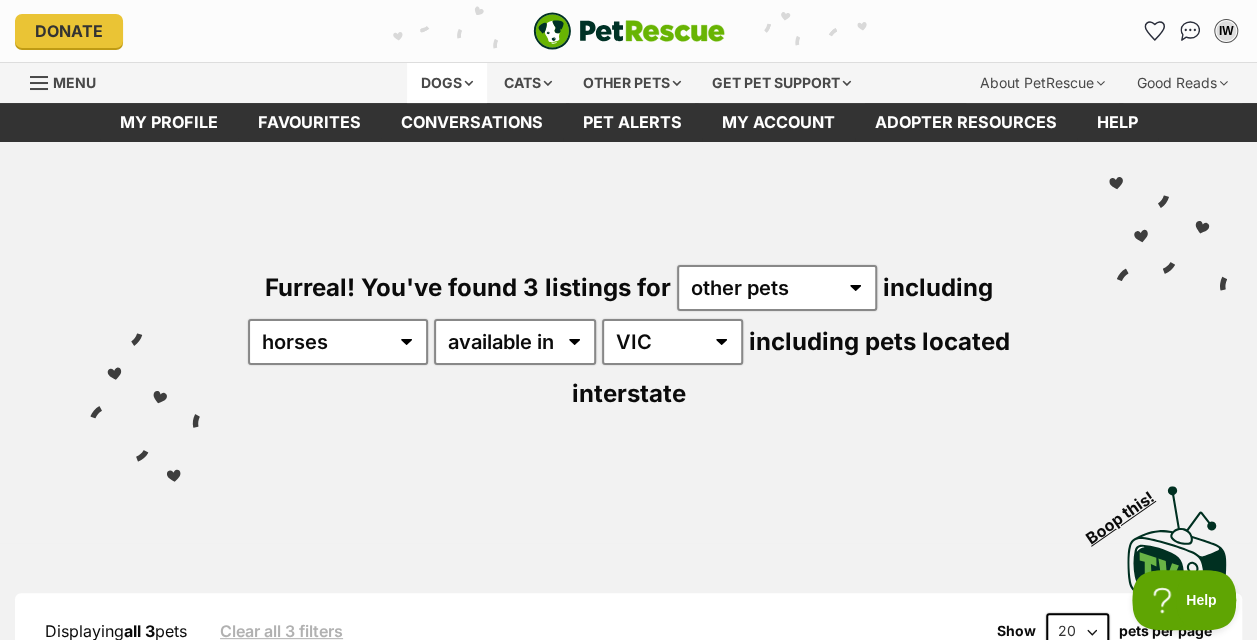 click on "Dogs" at bounding box center [447, 83] 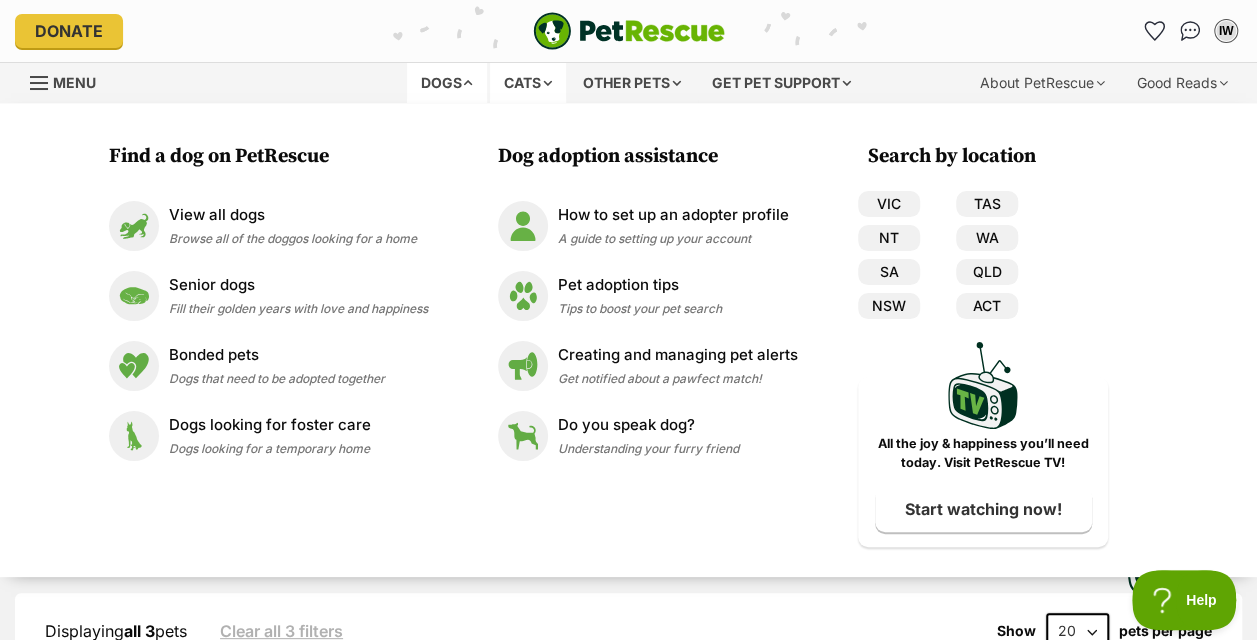 click on "Cats" at bounding box center [528, 83] 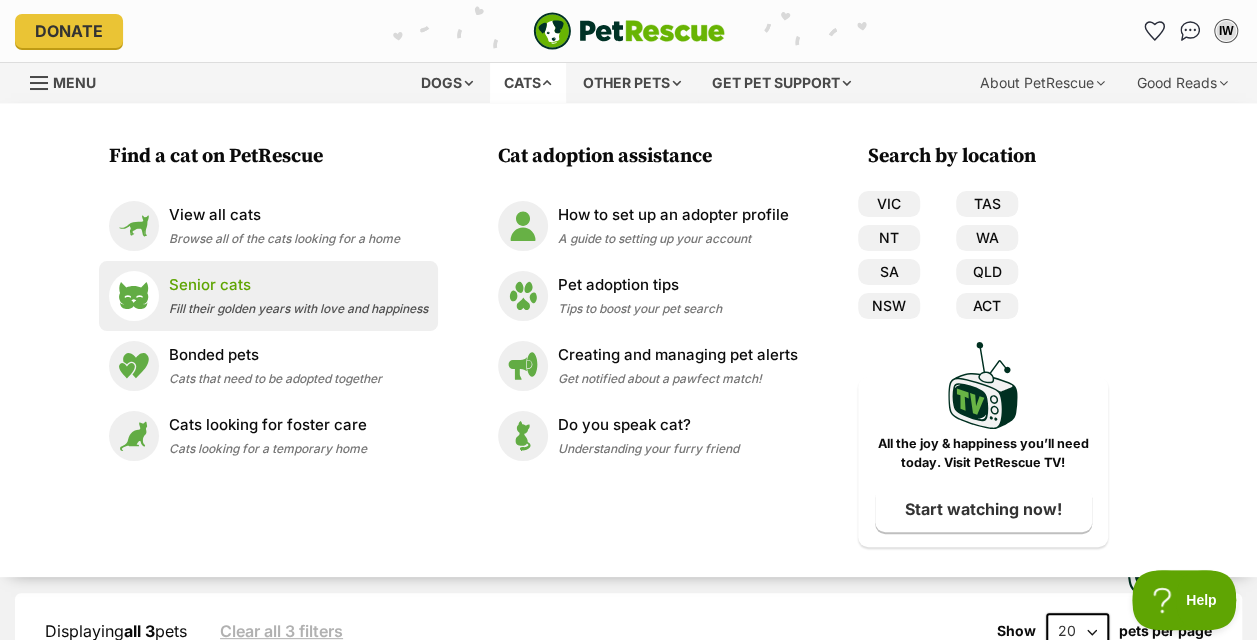 click on "Senior cats
Fill their golden years with love and happiness" at bounding box center (298, 295) 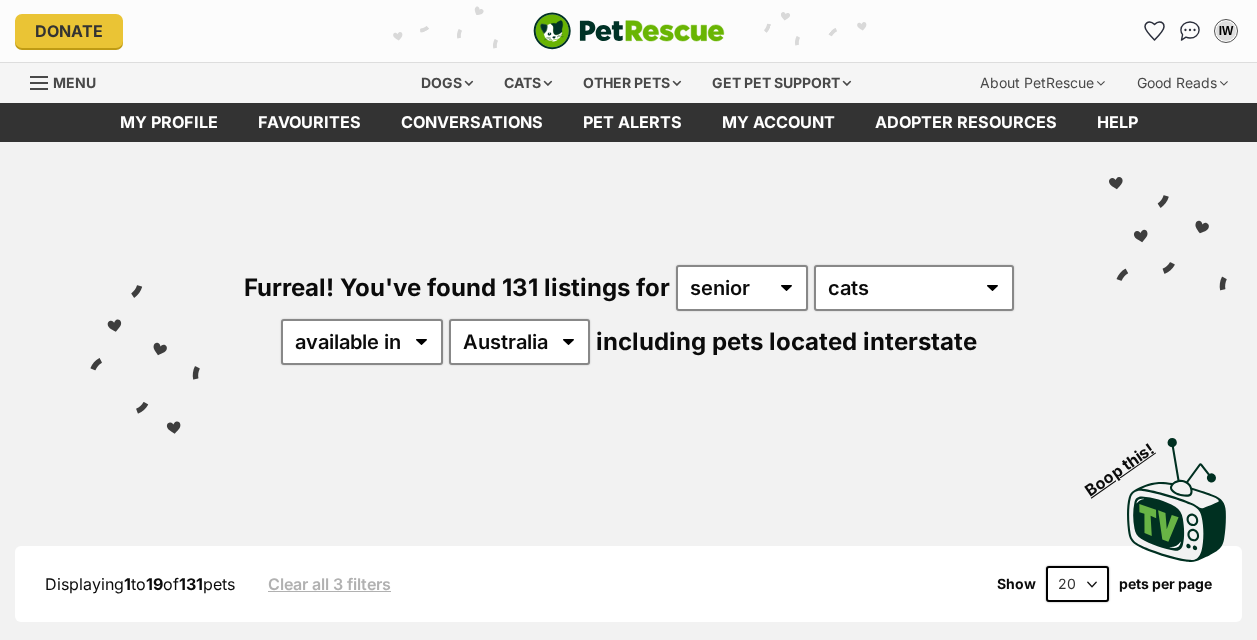 scroll, scrollTop: 0, scrollLeft: 0, axis: both 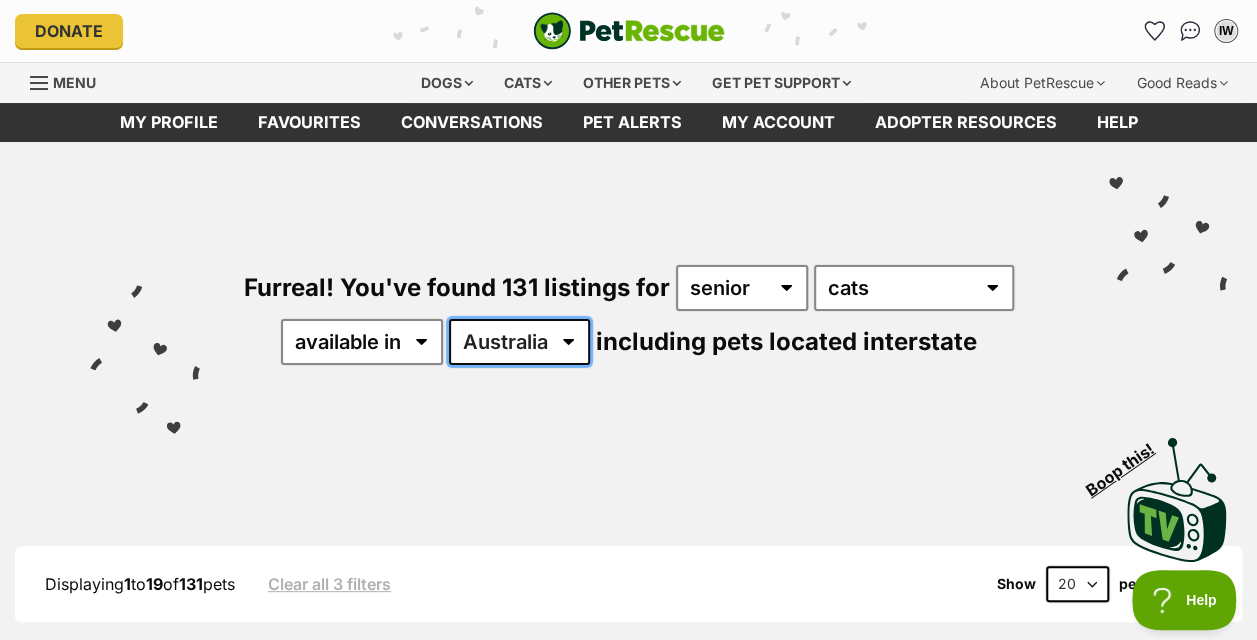 click on "Australia
ACT
NSW
NT
QLD
SA
TAS
VIC
WA" at bounding box center (519, 342) 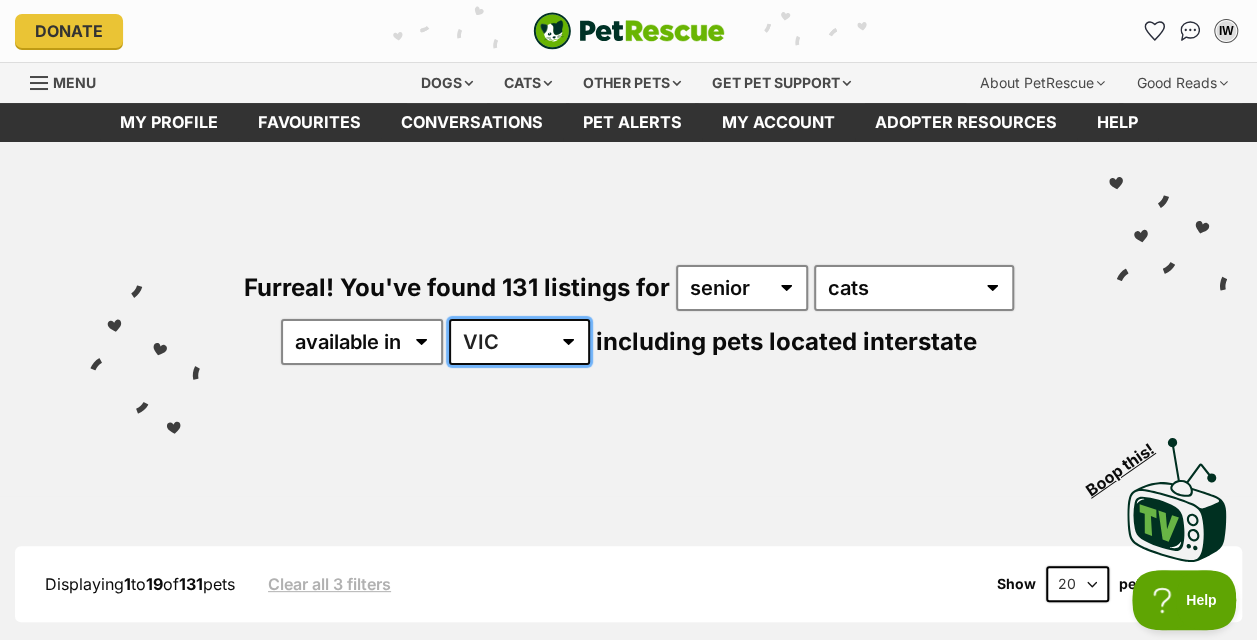 click on "Australia
ACT
NSW
NT
QLD
SA
TAS
VIC
WA" at bounding box center [519, 342] 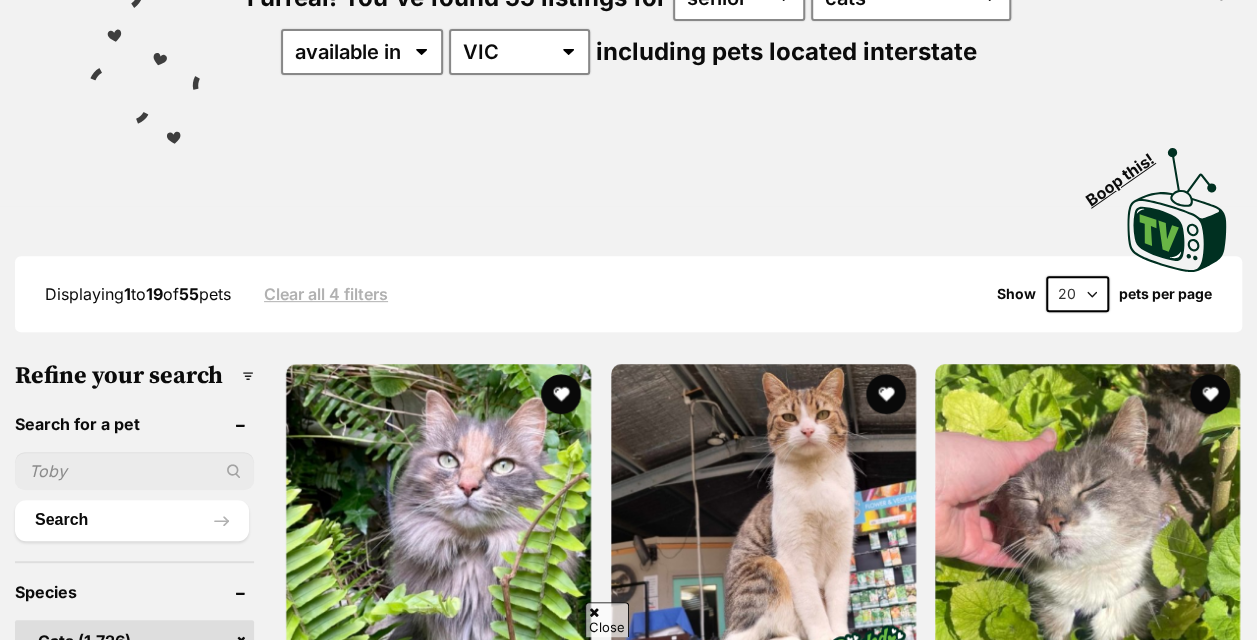 scroll, scrollTop: 0, scrollLeft: 0, axis: both 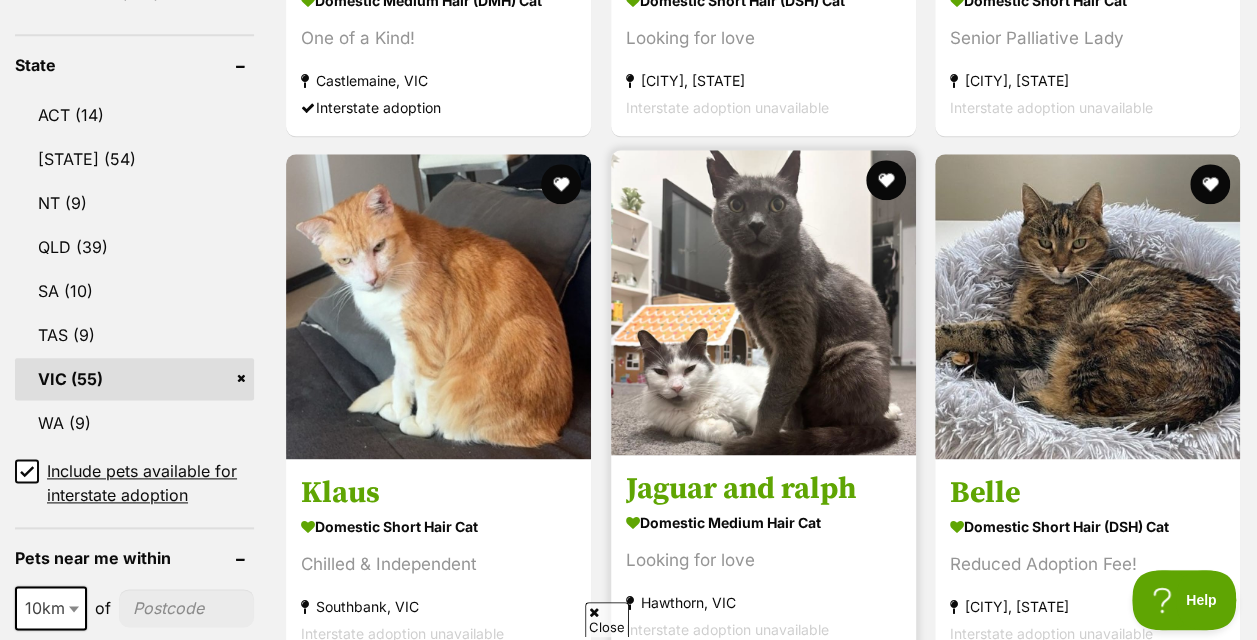 click at bounding box center (763, 302) 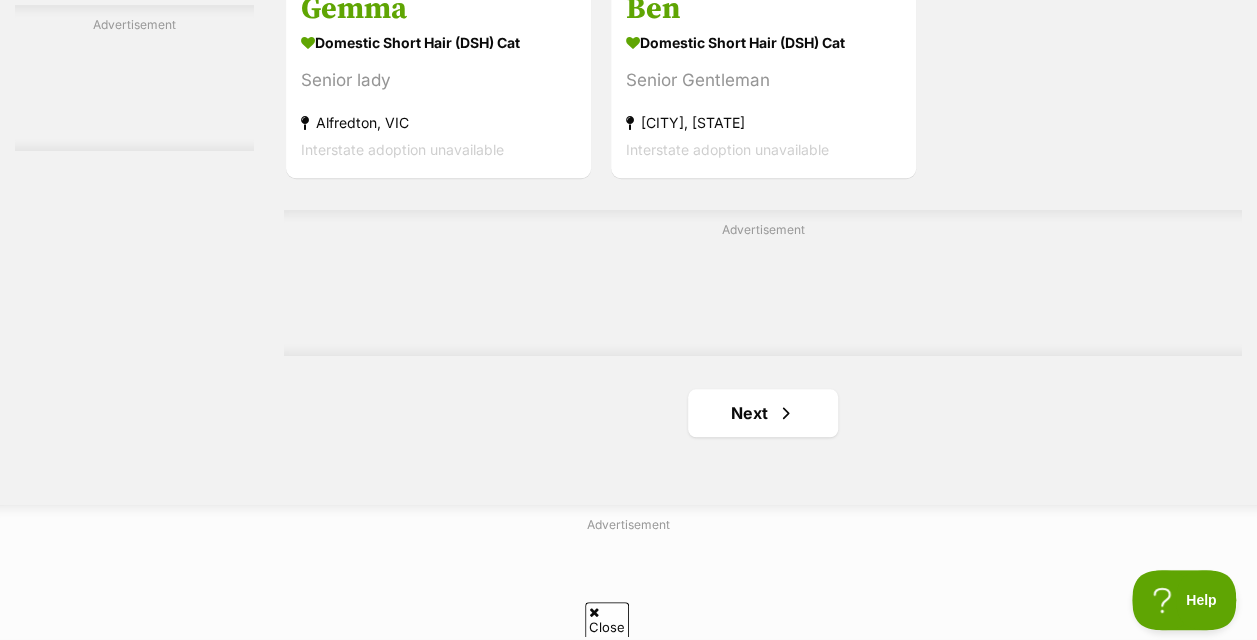 scroll, scrollTop: 4518, scrollLeft: 0, axis: vertical 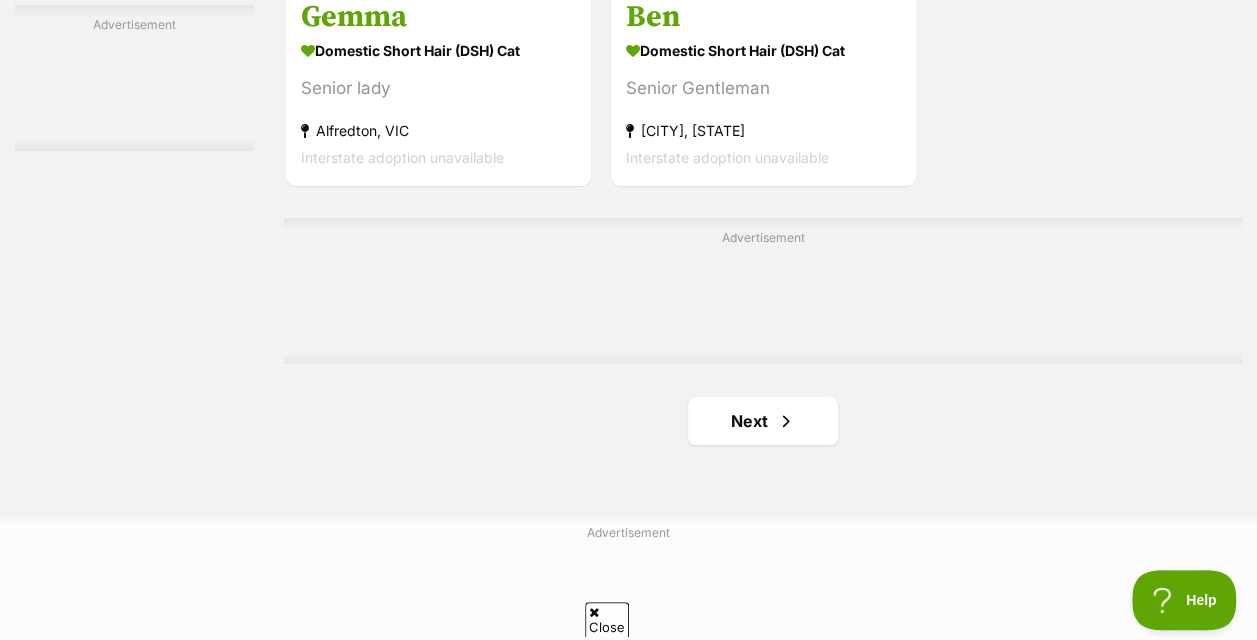 click on "Displaying  1  to  19  of  55  pets
Clear all 4 filters
Show 20 40 60 pets per page
Visit PetRescue TV (external site)
Boop this!
Refine your search
Search for a pet
Search
Species
Cats (1,726)
Dogs (884)
Other Pets (213)
State
ACT (14)
NSW (54)
NT (9)
QLD (39)
SA (10)
TAS (9)
VIC (55)
WA (9)
Include pets available for interstate adoption
Pets near me within
10km
25km
50km
100km
250km
10km
of
Update
Gender
Male (22)
Female (33)
Coat
Short (40)
Medium (8)
Long (7)
Age
Kitten (155)
Cat (1571)
Senior (55)
About my home
I have kids under 5 years old (26)" at bounding box center (628, -1755) 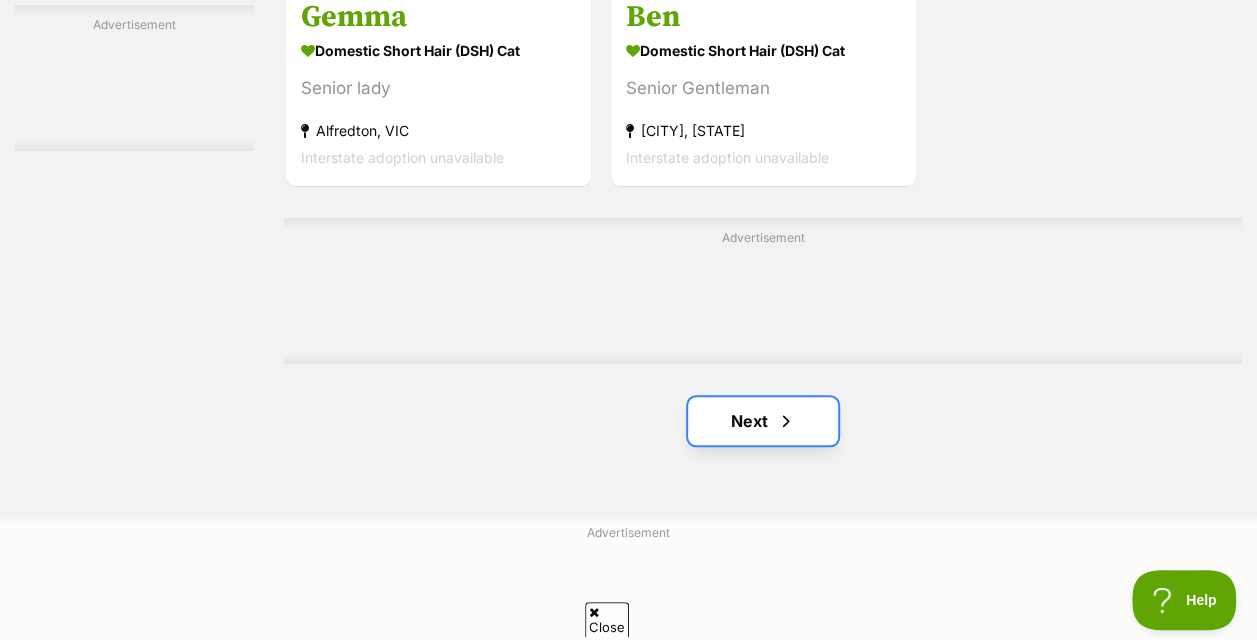 click on "Next" at bounding box center (763, 421) 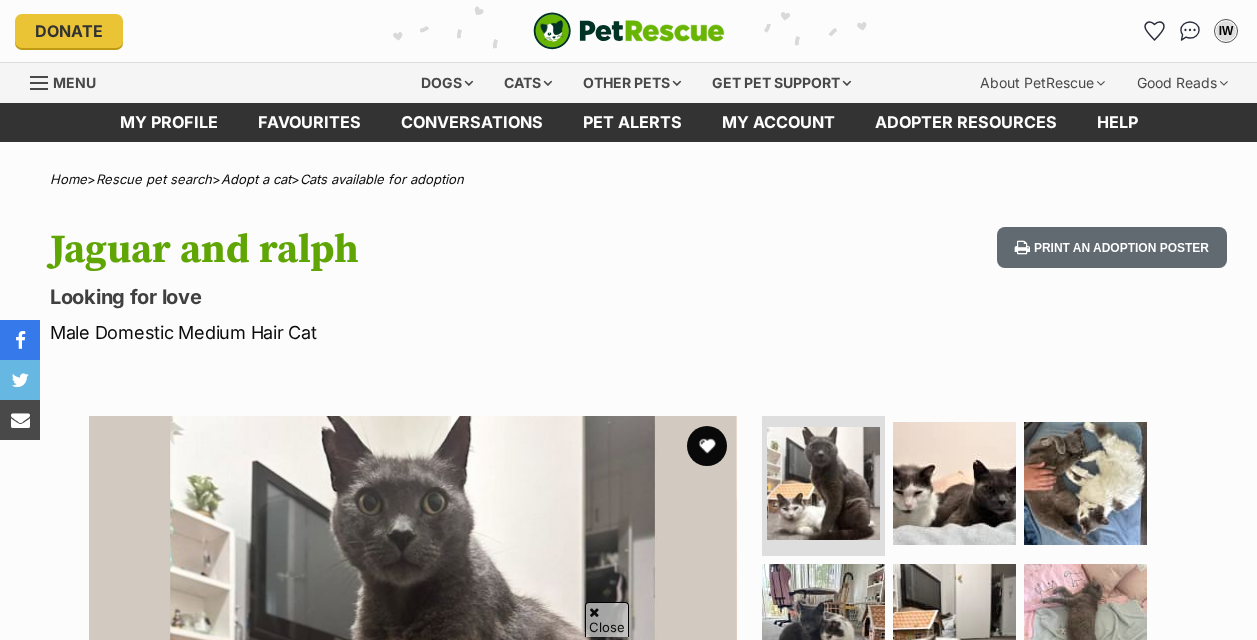 scroll, scrollTop: 326, scrollLeft: 0, axis: vertical 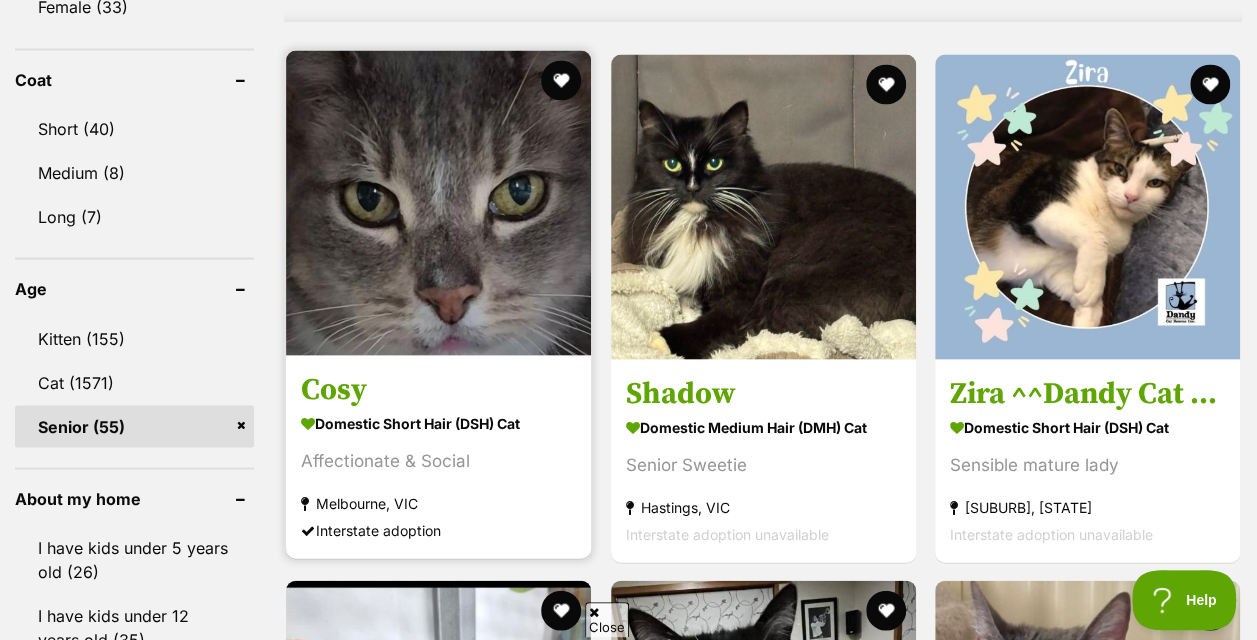 click at bounding box center (438, 202) 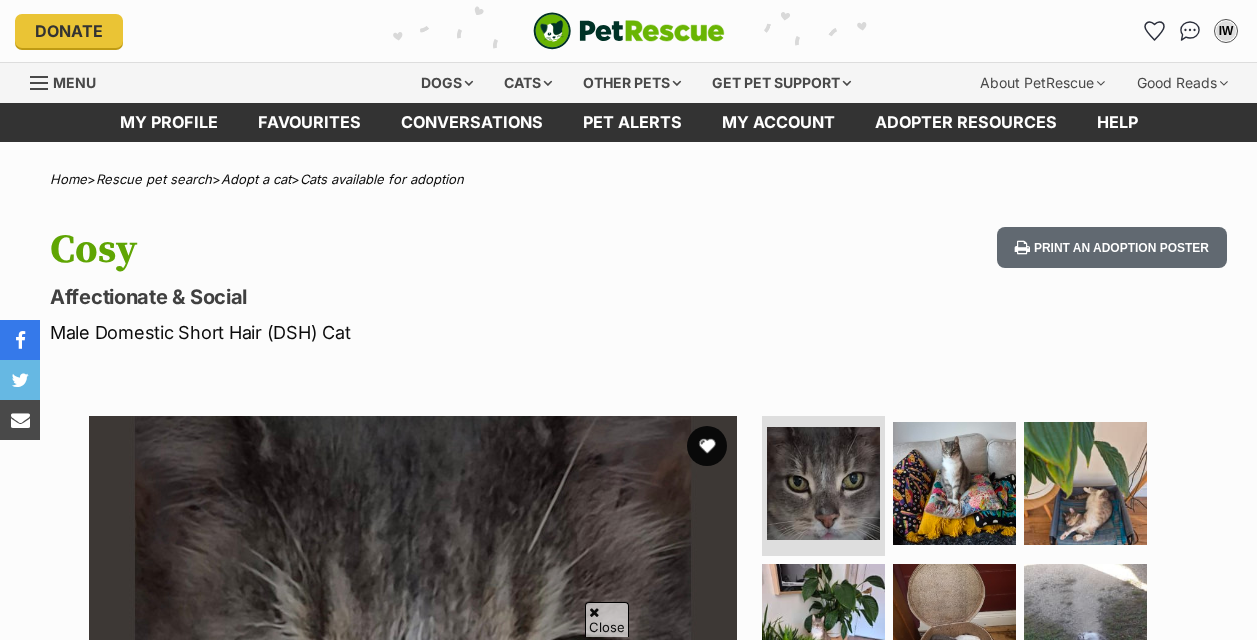 scroll, scrollTop: 186, scrollLeft: 0, axis: vertical 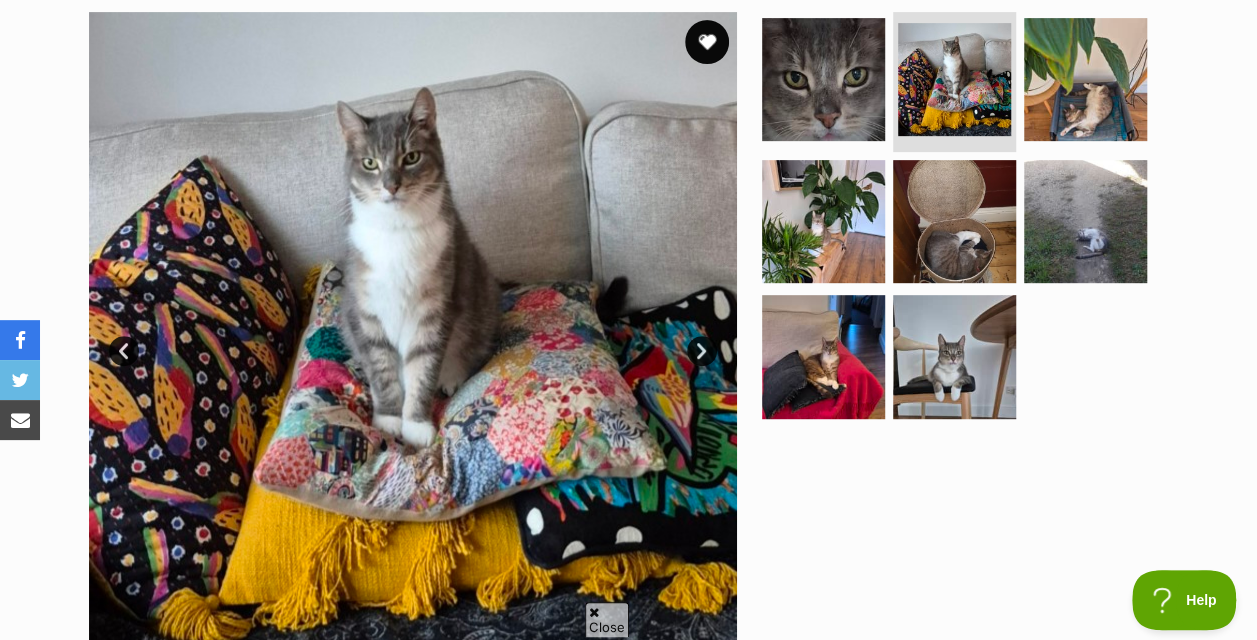 click at bounding box center [707, 42] 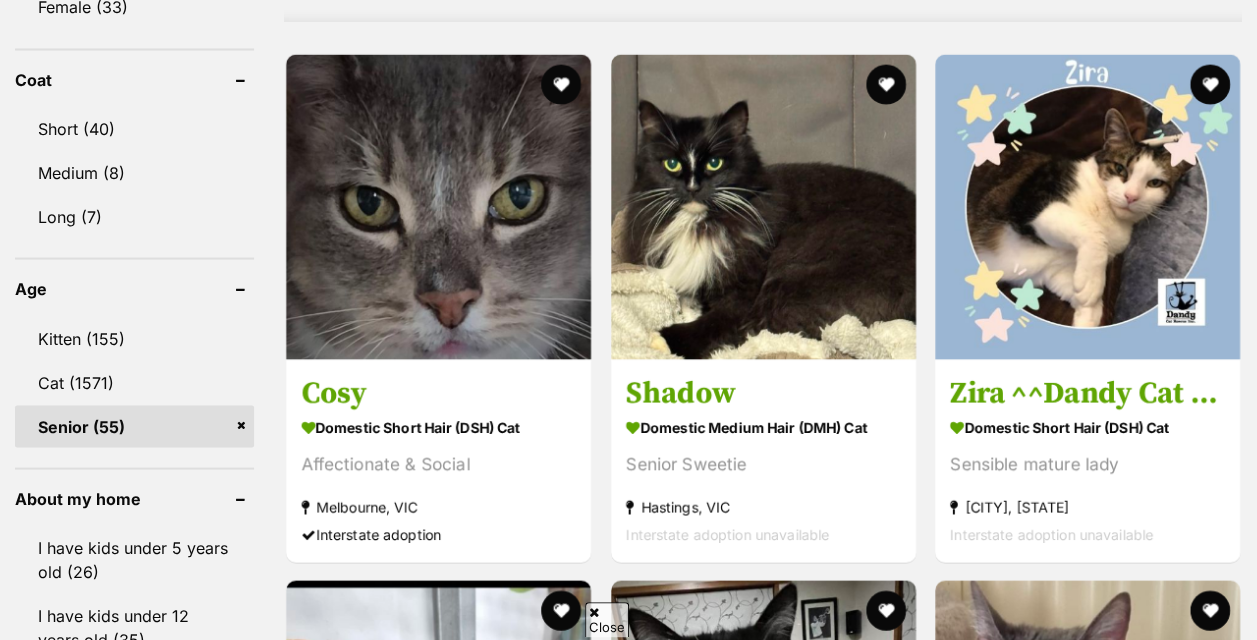 scroll, scrollTop: 0, scrollLeft: 0, axis: both 